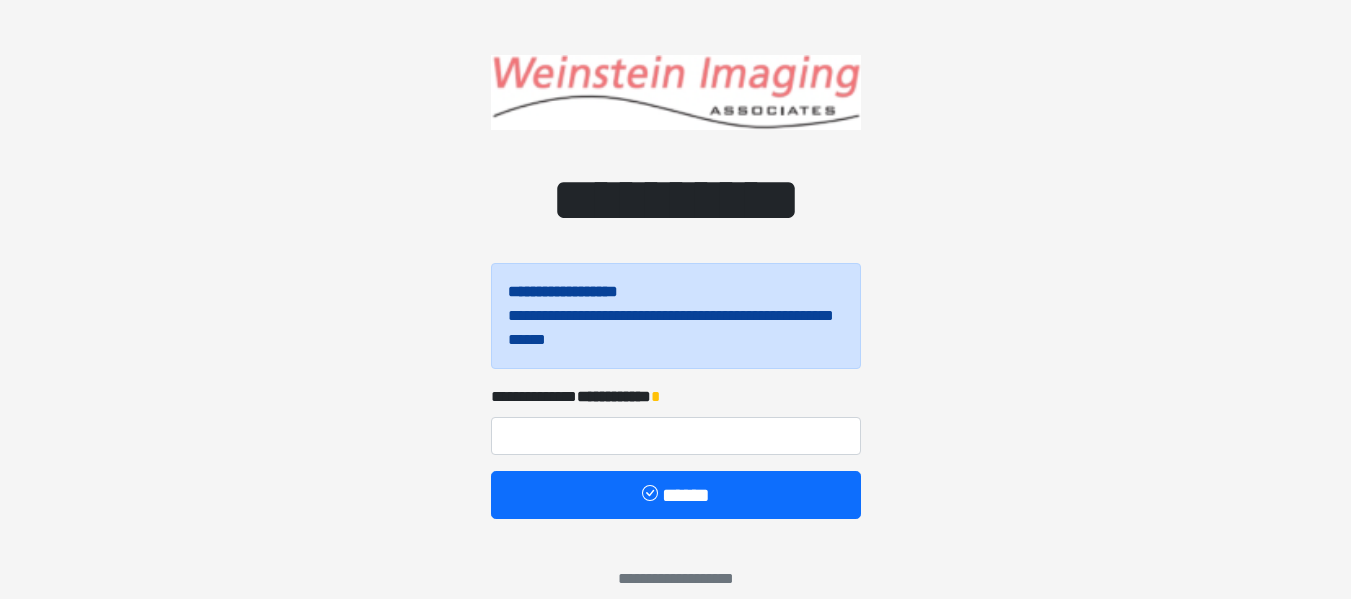 scroll, scrollTop: 0, scrollLeft: 0, axis: both 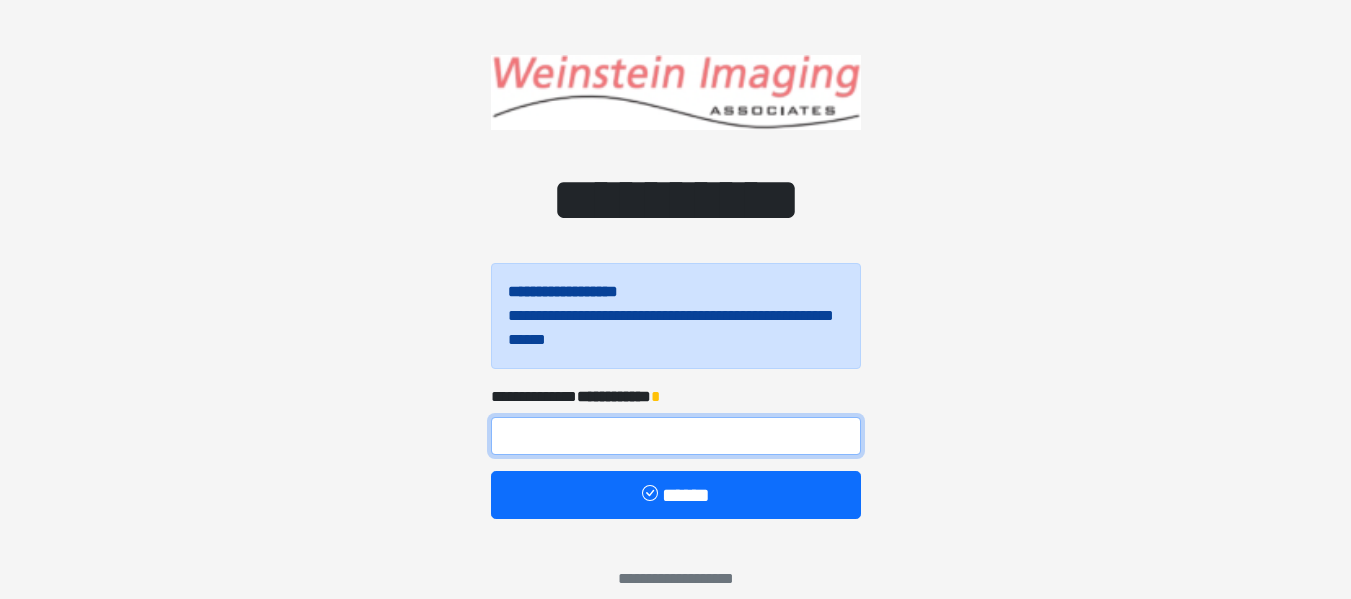 click at bounding box center [676, 436] 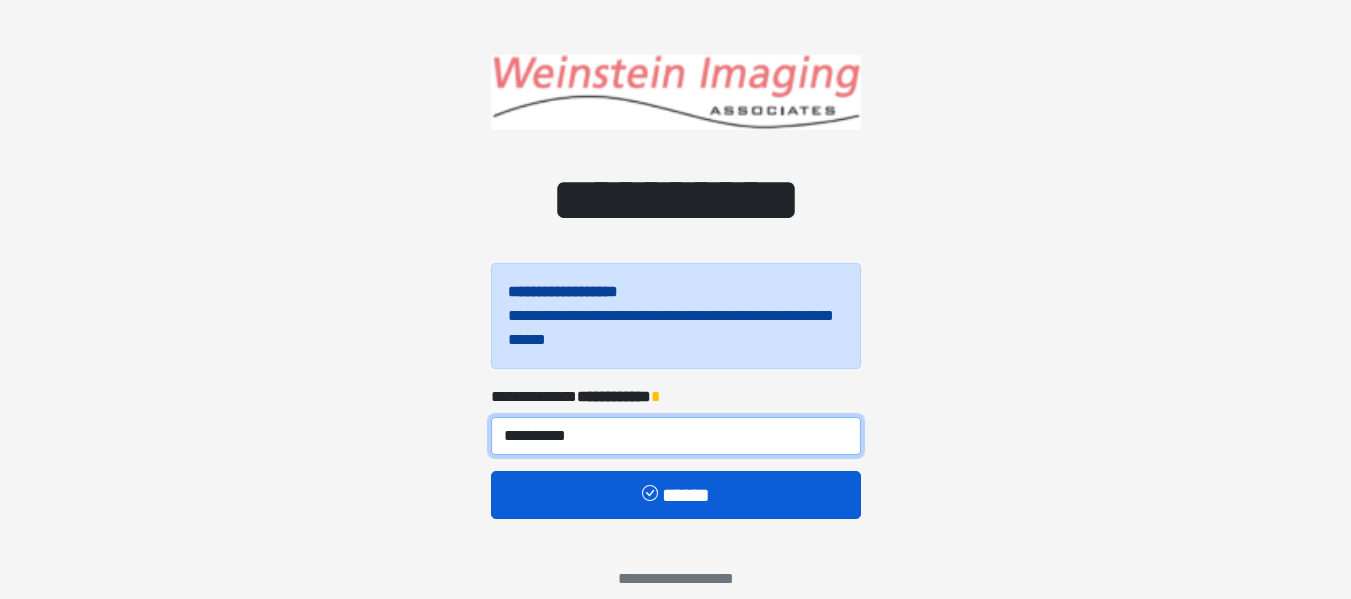 type on "**********" 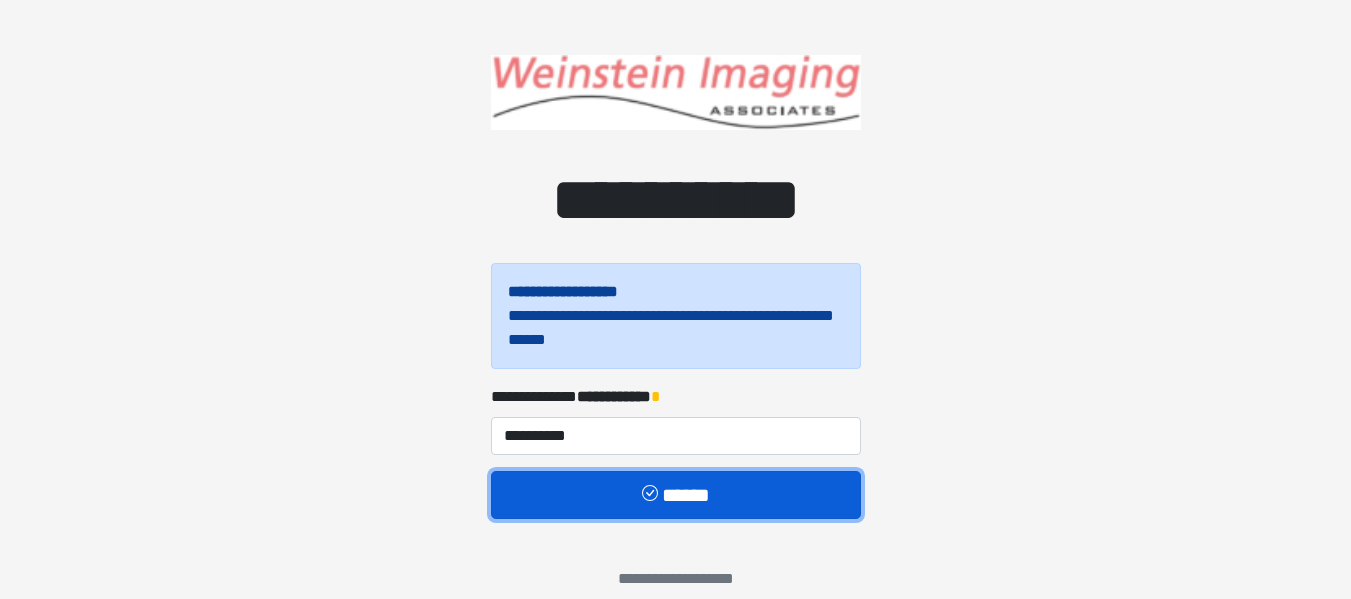 click on "******" at bounding box center (676, 495) 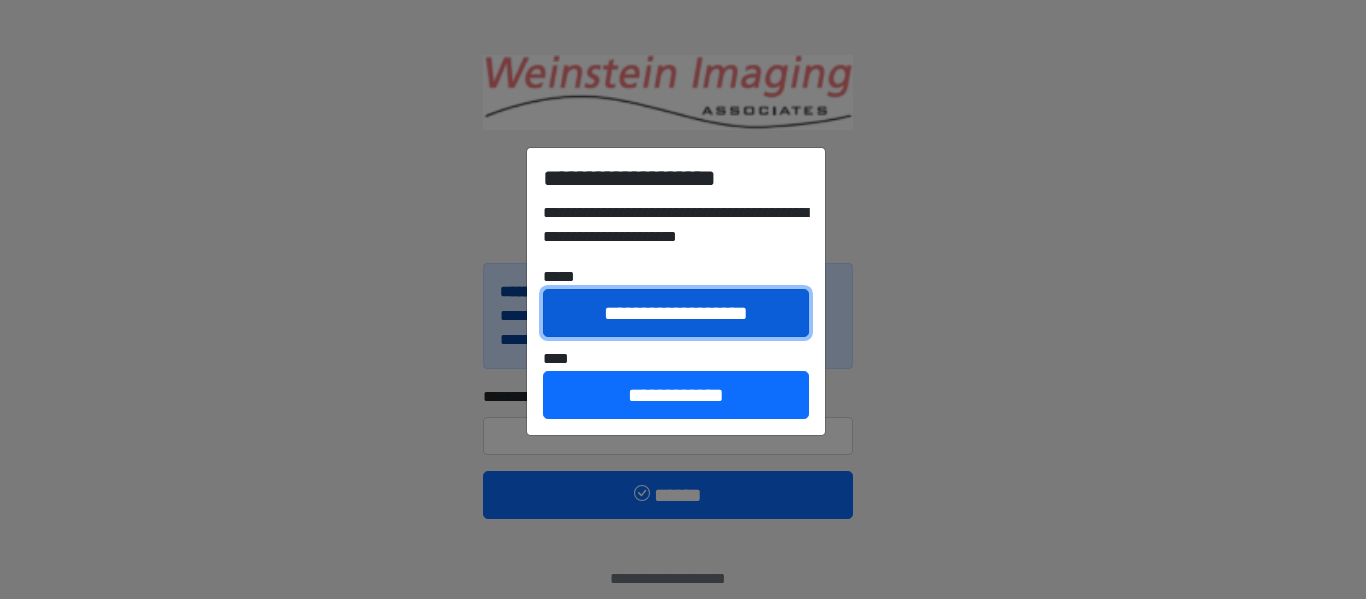 click on "**********" at bounding box center (676, 313) 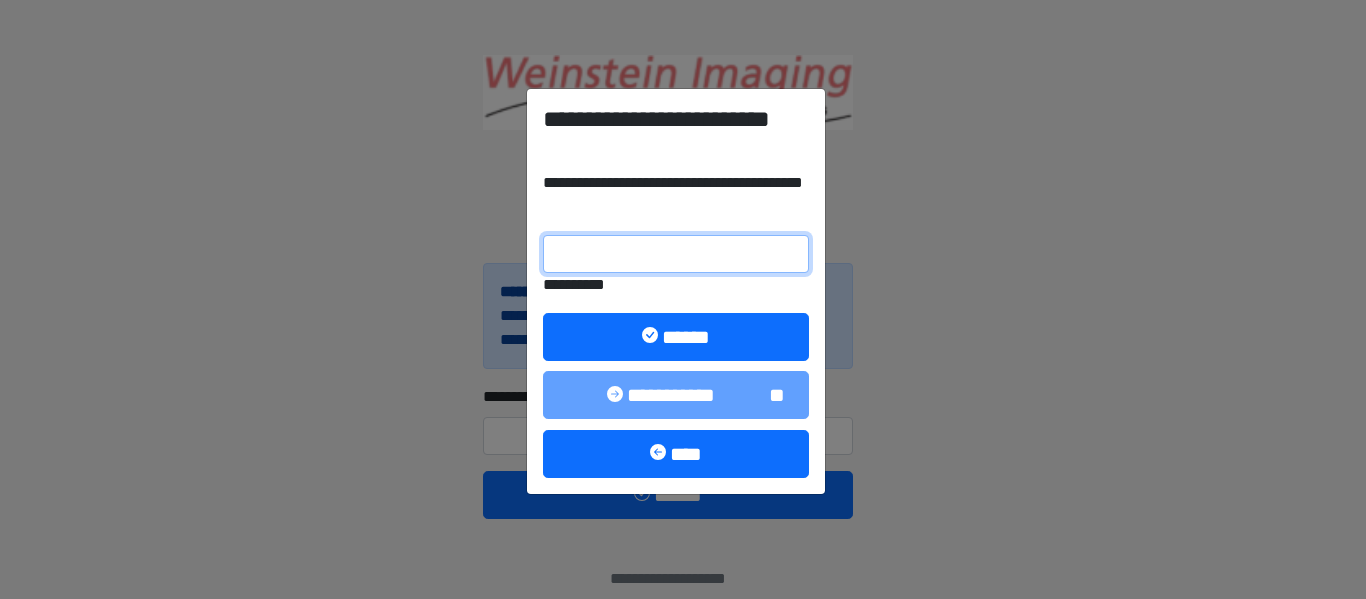 click on "**********" at bounding box center (676, 254) 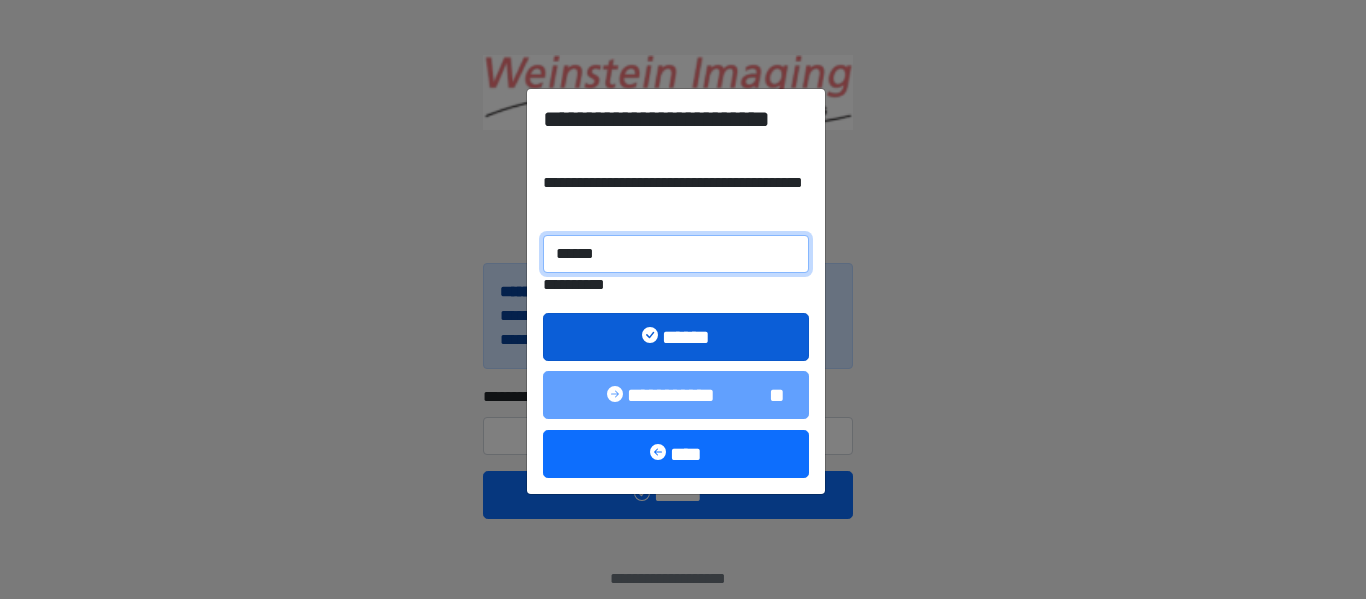 type on "******" 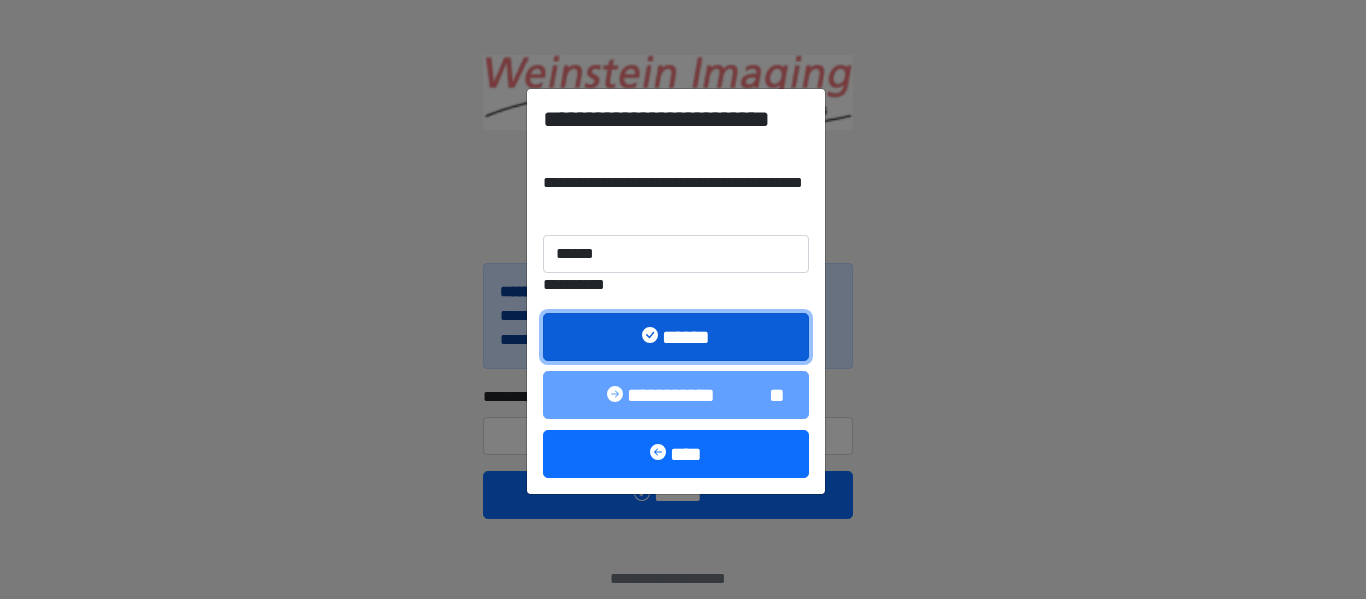 click on "******" at bounding box center [676, 337] 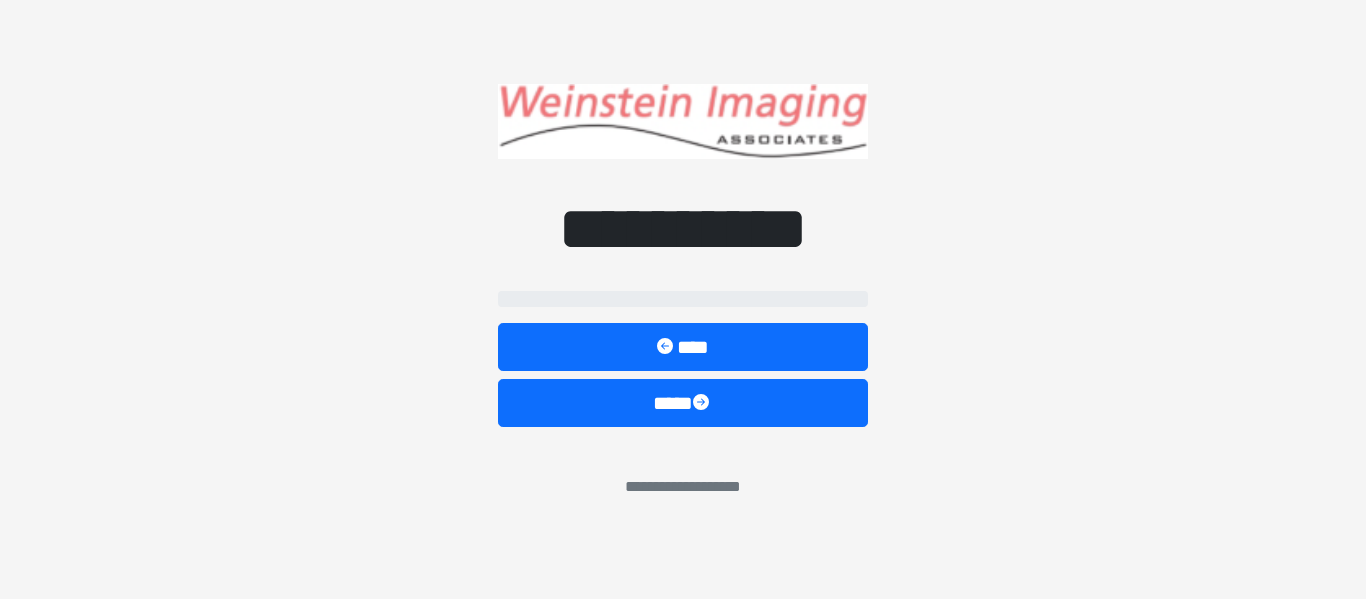 select on "*****" 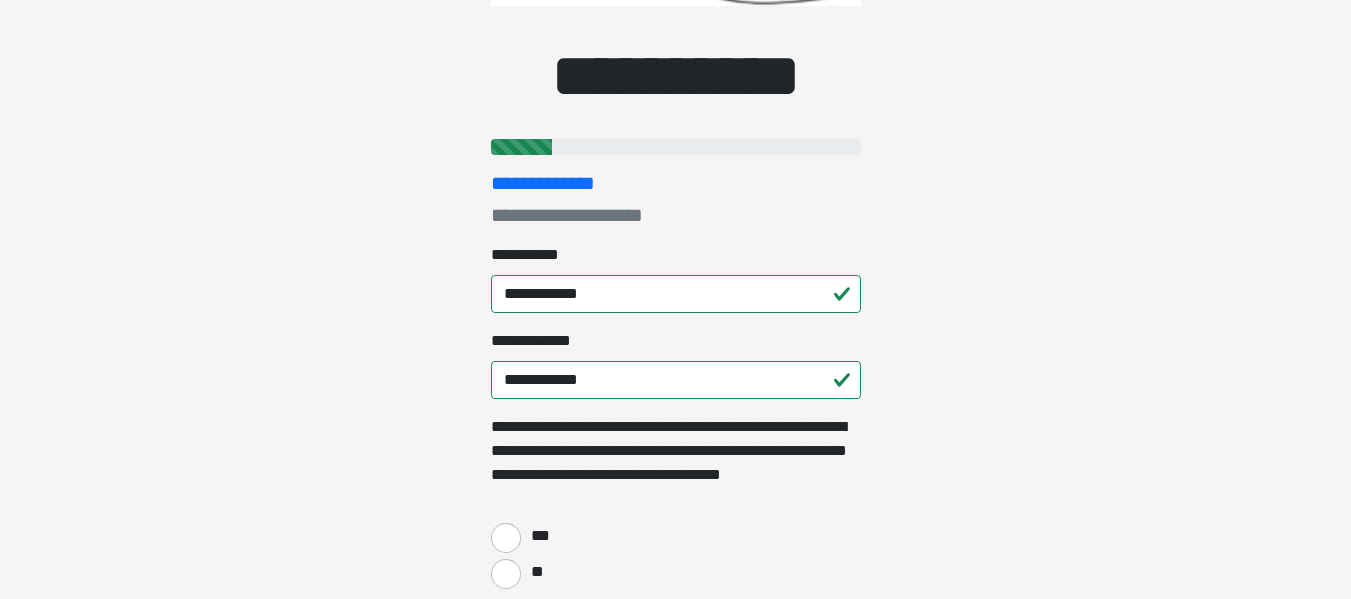 scroll, scrollTop: 200, scrollLeft: 0, axis: vertical 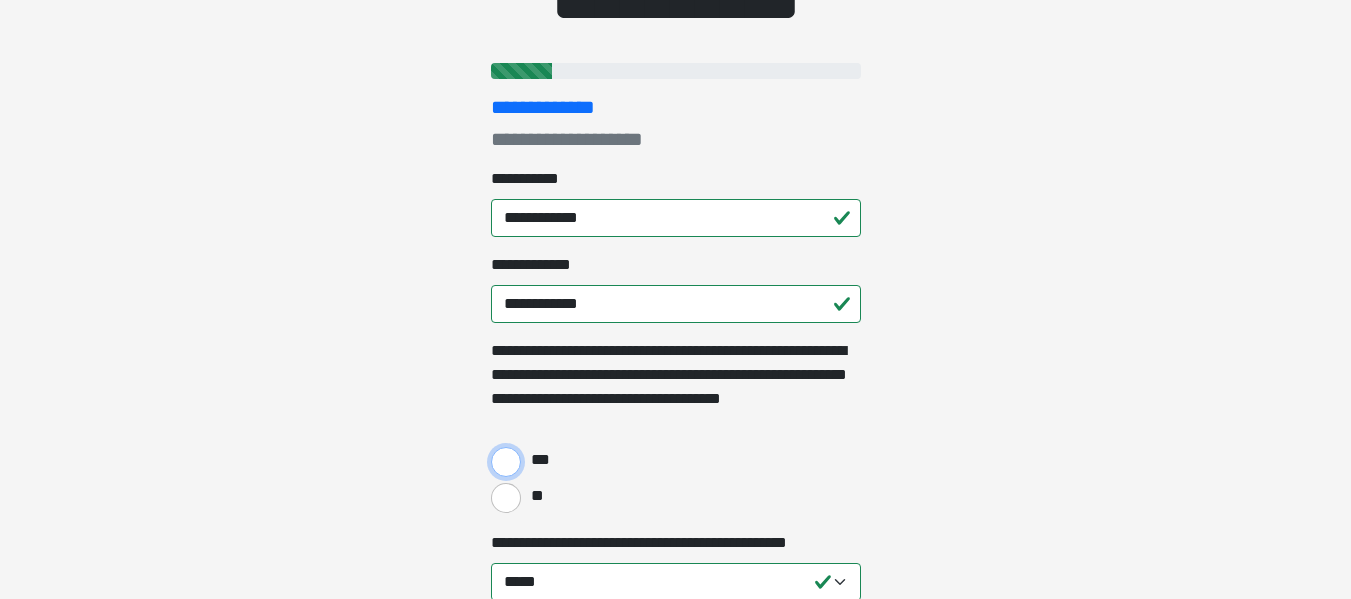 click on "***" at bounding box center [506, 462] 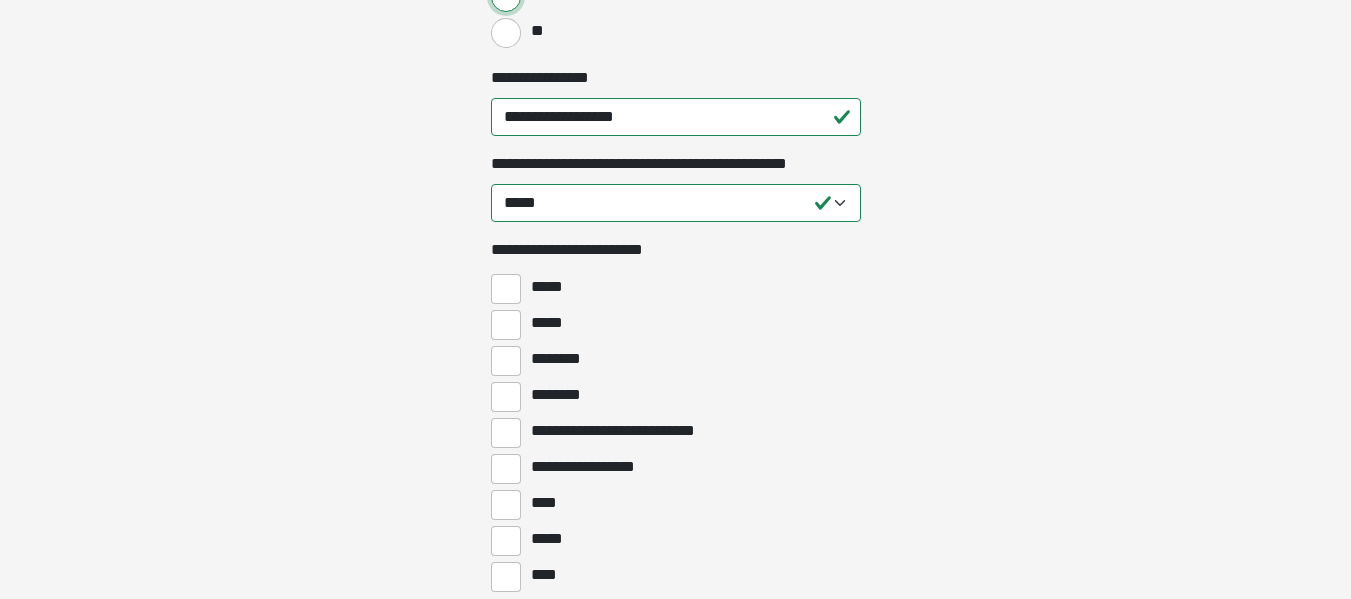 scroll, scrollTop: 700, scrollLeft: 0, axis: vertical 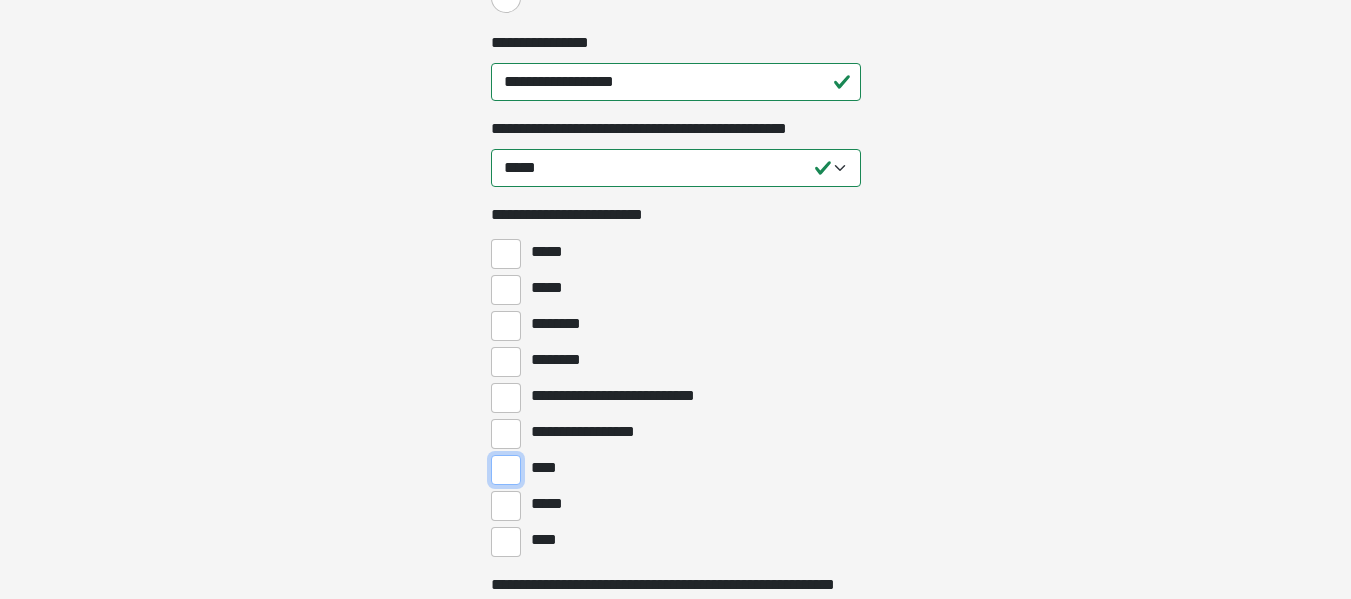 click on "****" at bounding box center [506, 470] 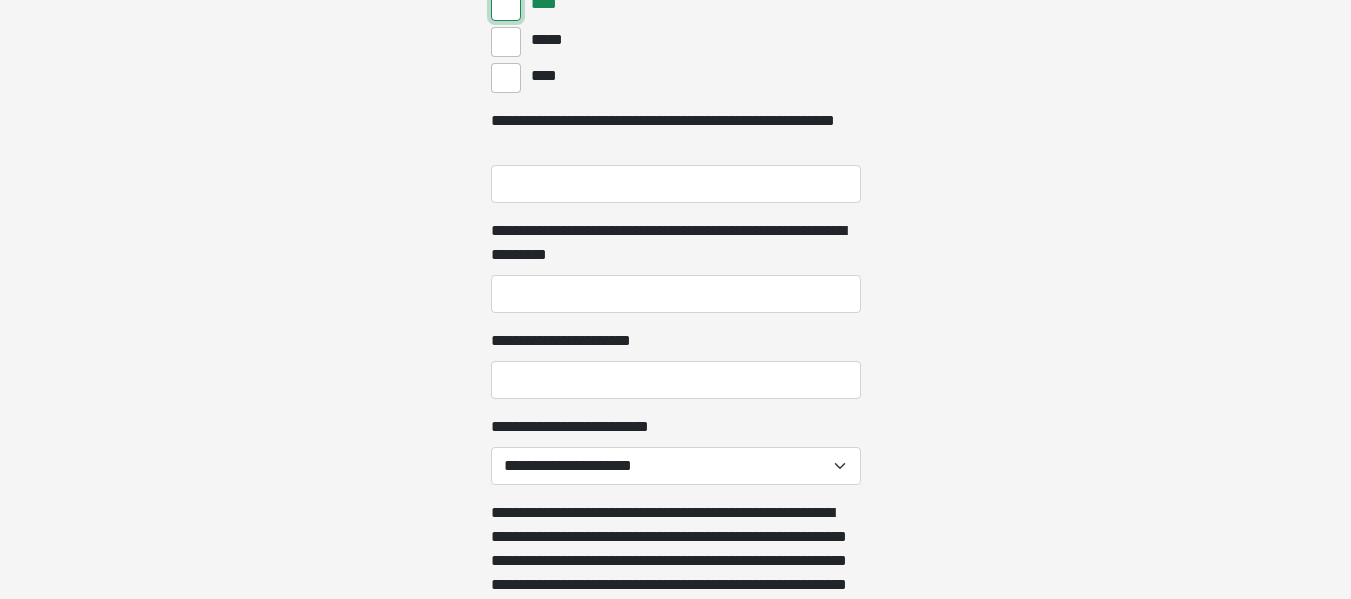 scroll, scrollTop: 1200, scrollLeft: 0, axis: vertical 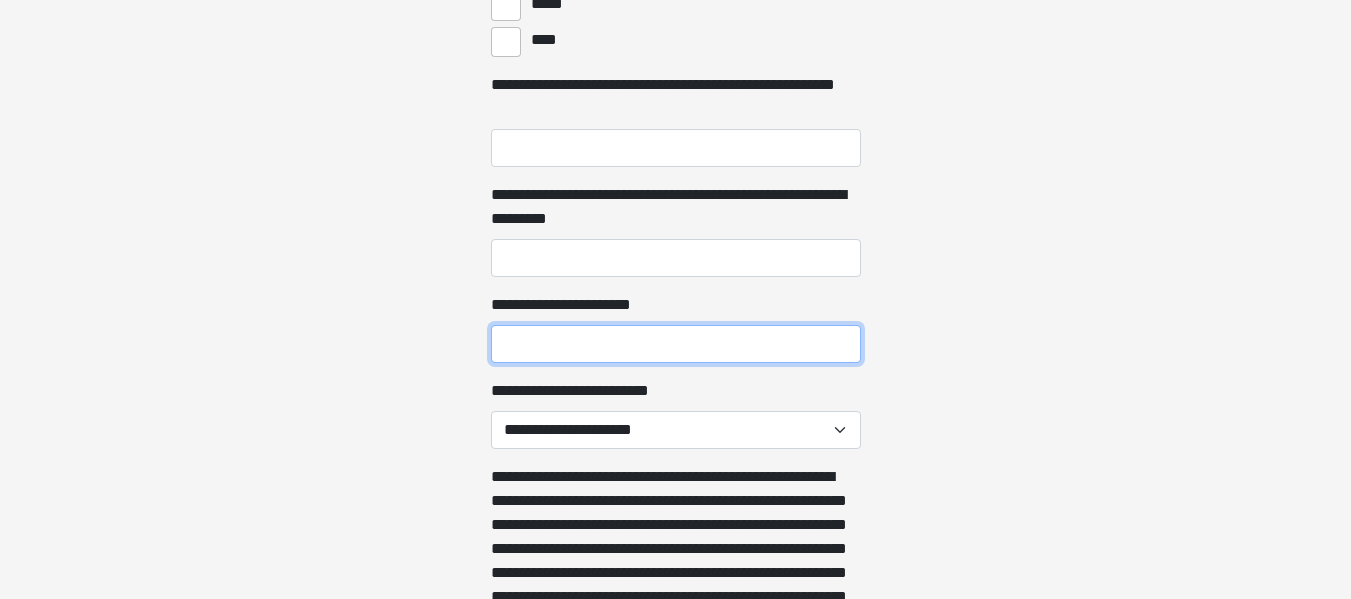 click on "**********" at bounding box center (676, 344) 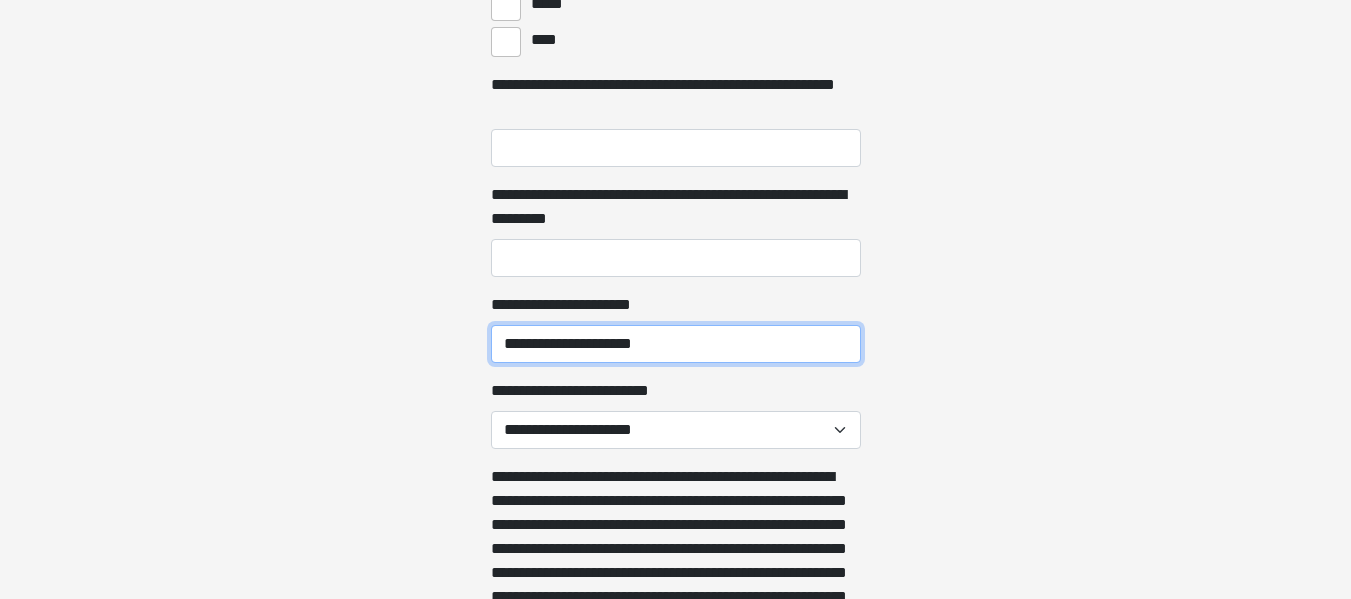 type on "**********" 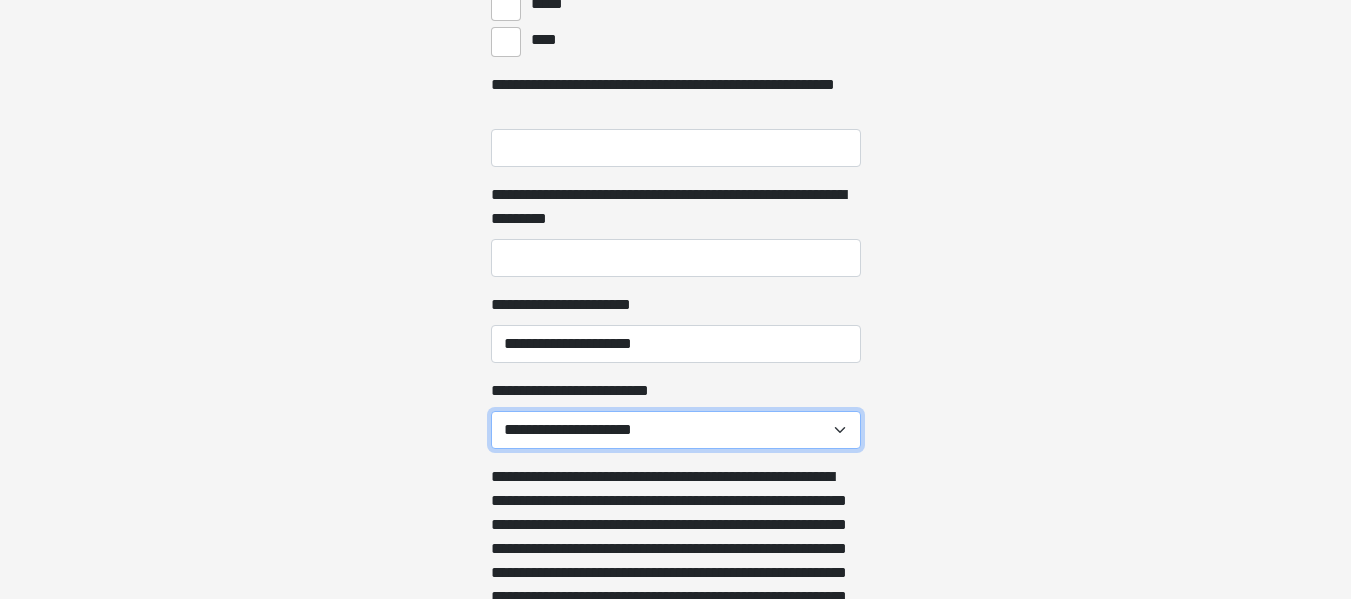 click on "**********" at bounding box center (676, 430) 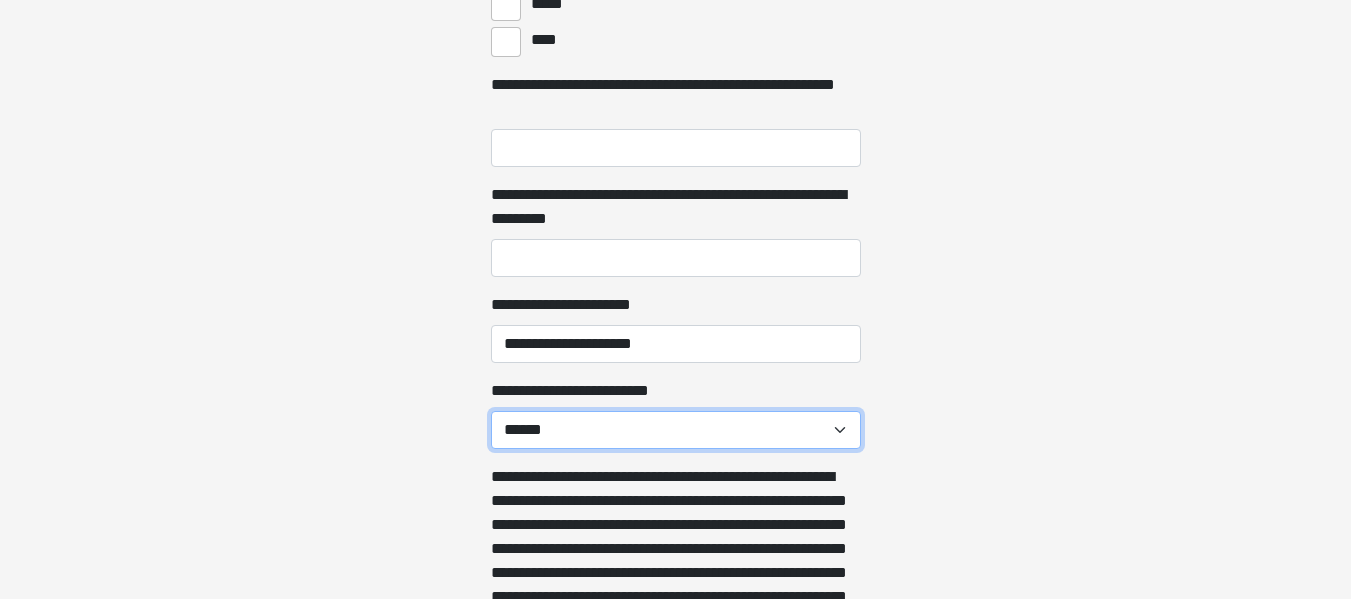 click on "**********" at bounding box center (676, 430) 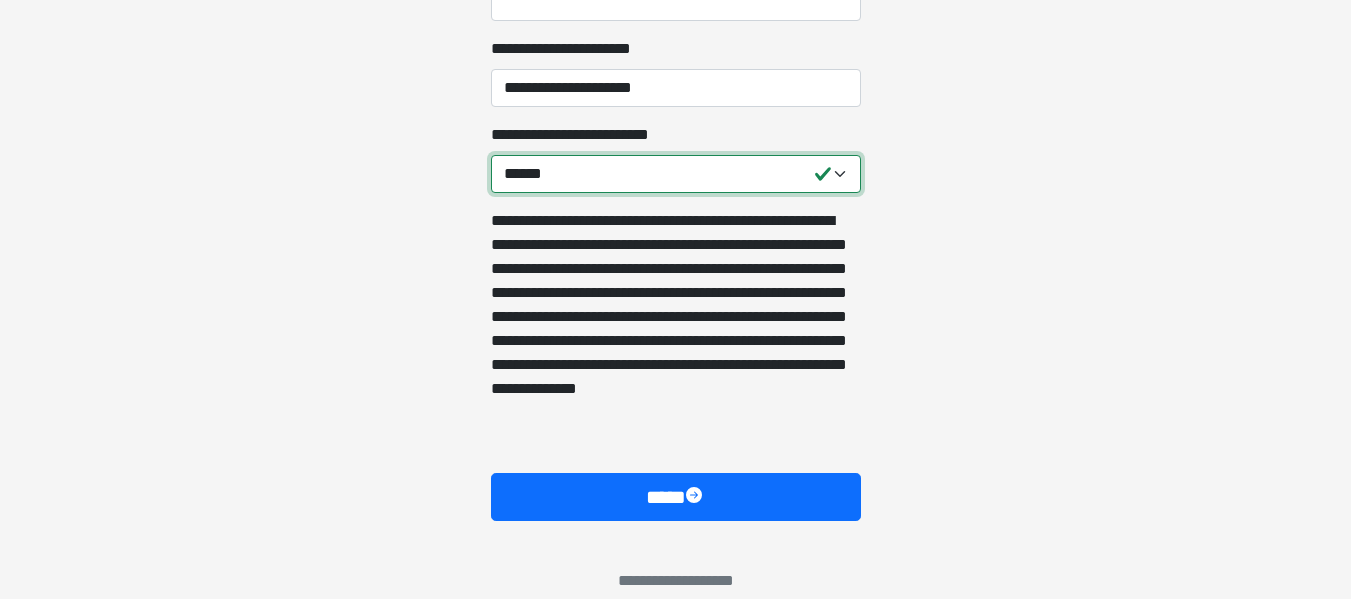 scroll, scrollTop: 1481, scrollLeft: 0, axis: vertical 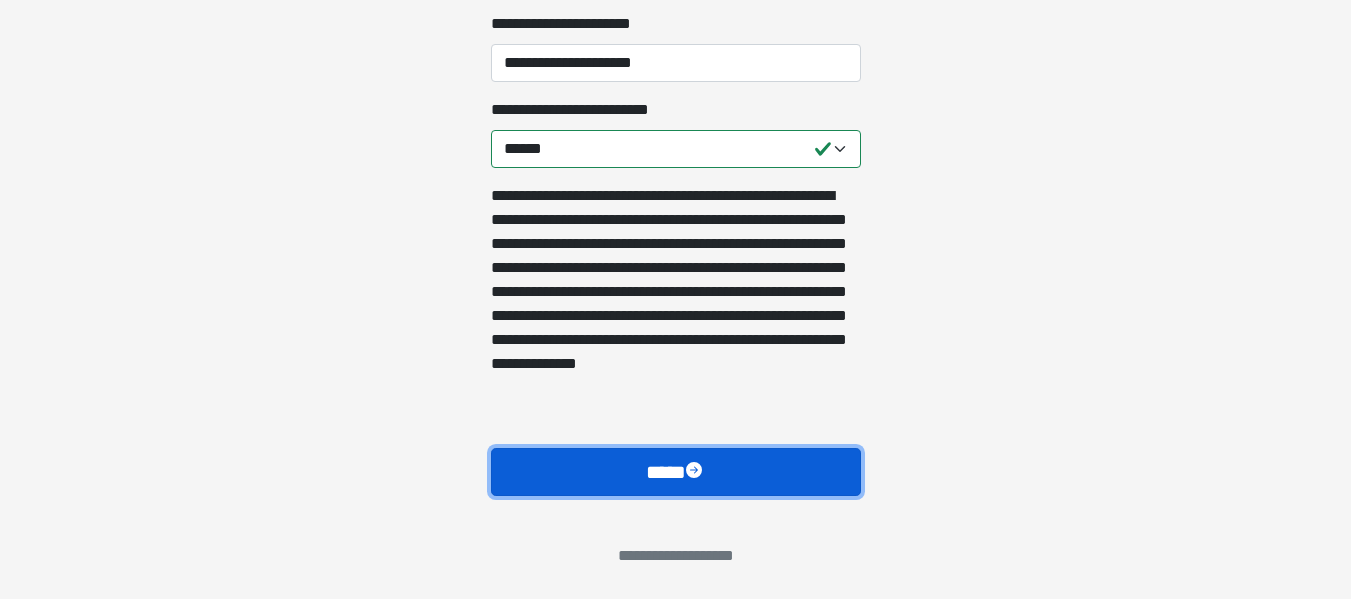 click on "****" at bounding box center [676, 472] 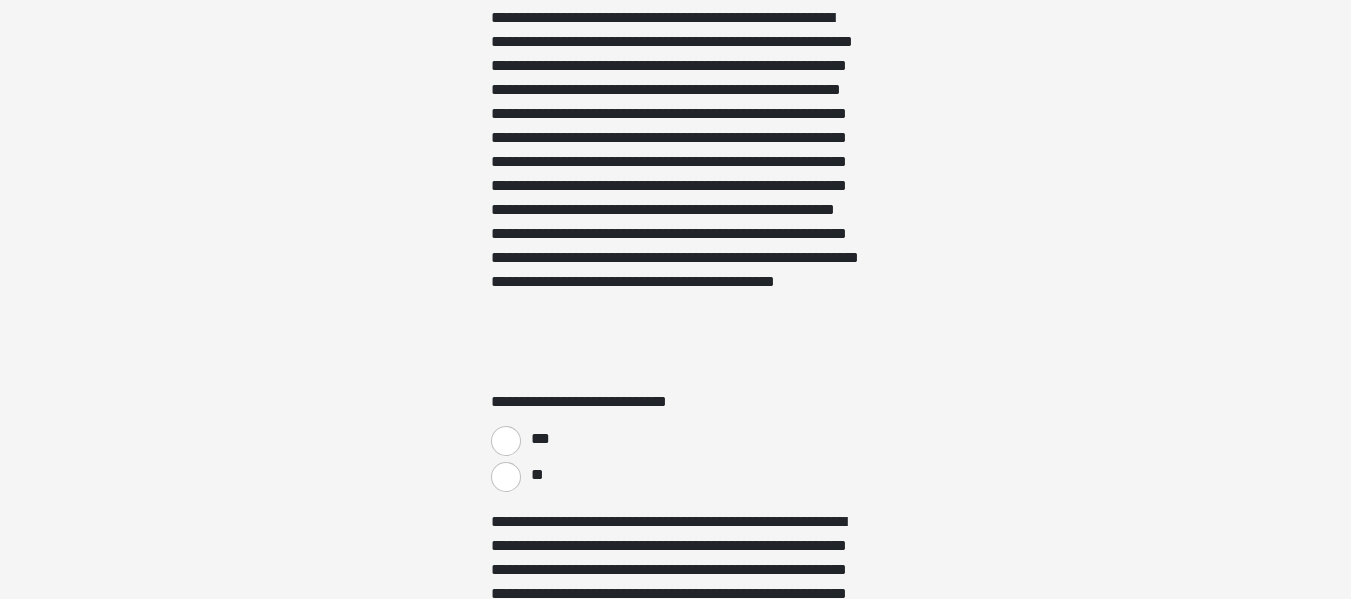 scroll, scrollTop: 3200, scrollLeft: 0, axis: vertical 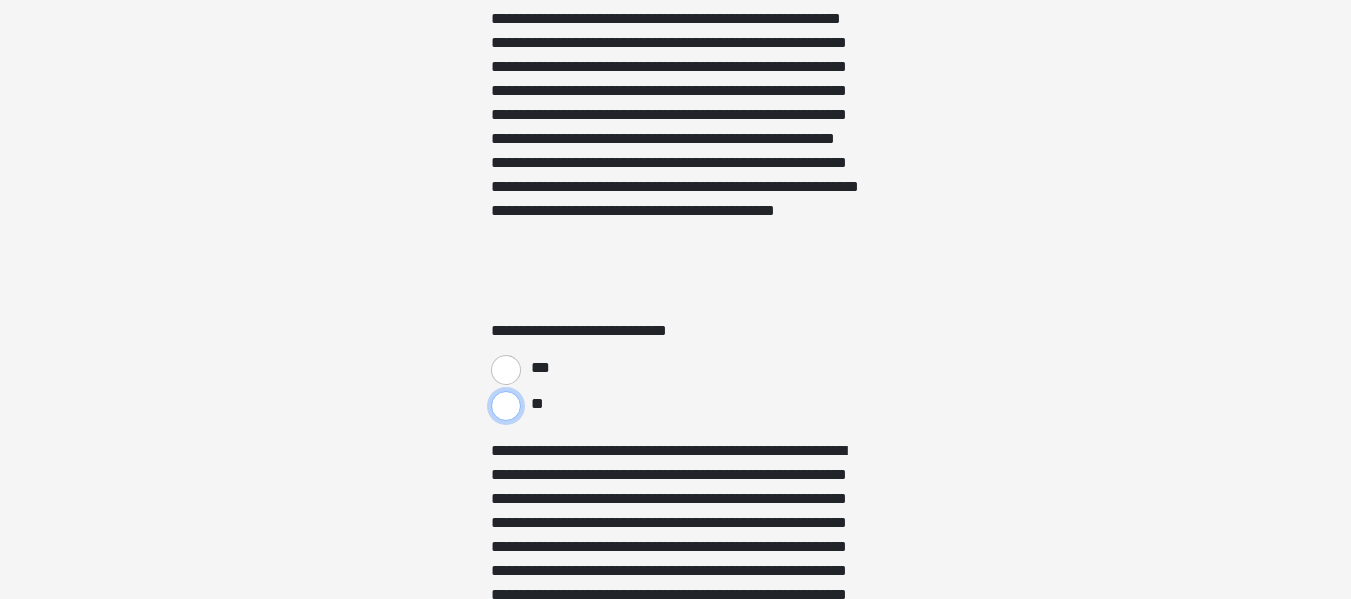 click on "**" at bounding box center [506, 406] 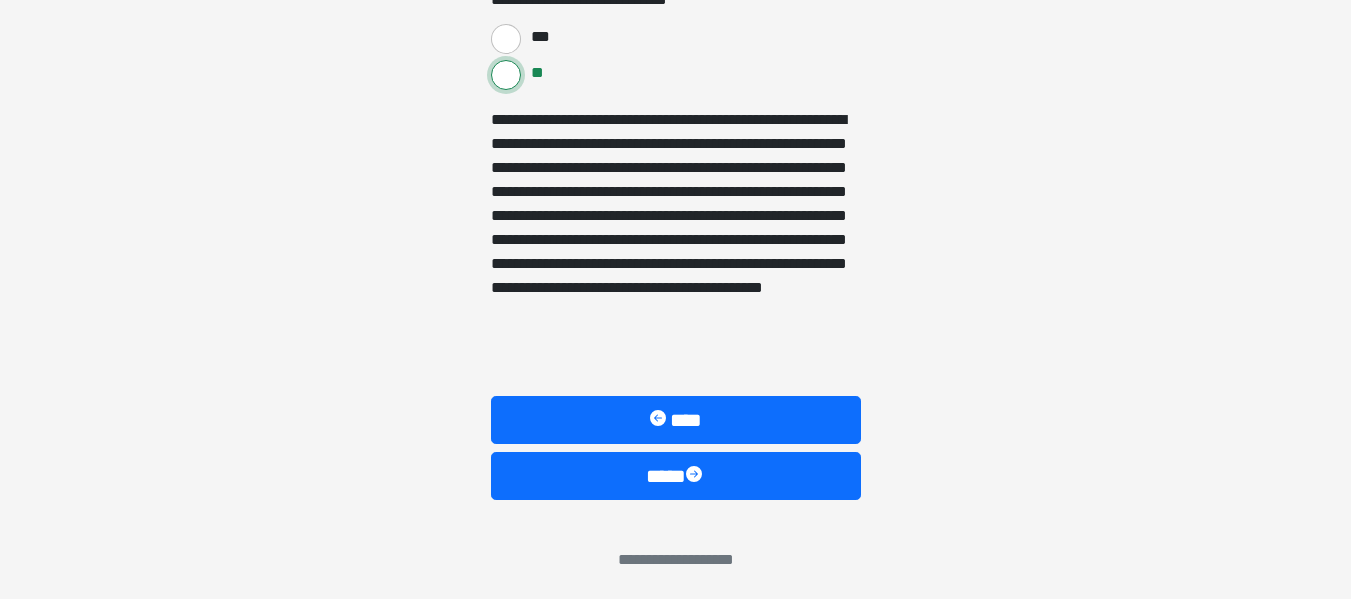scroll, scrollTop: 3535, scrollLeft: 0, axis: vertical 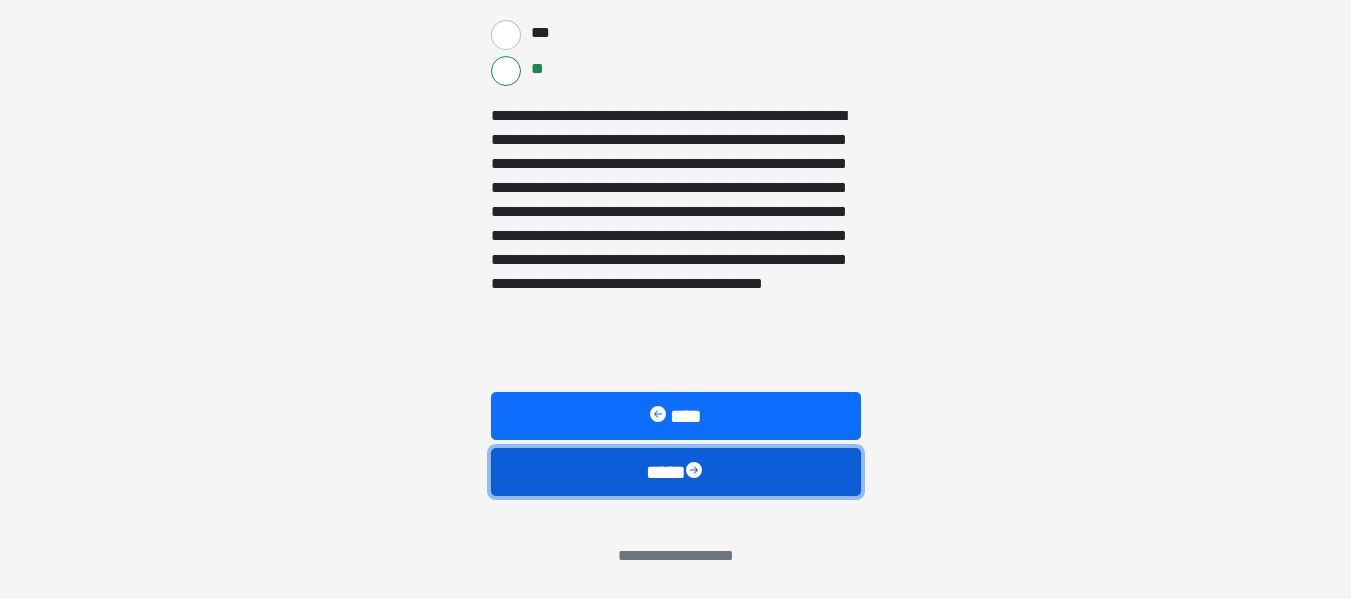 click on "****" at bounding box center [676, 472] 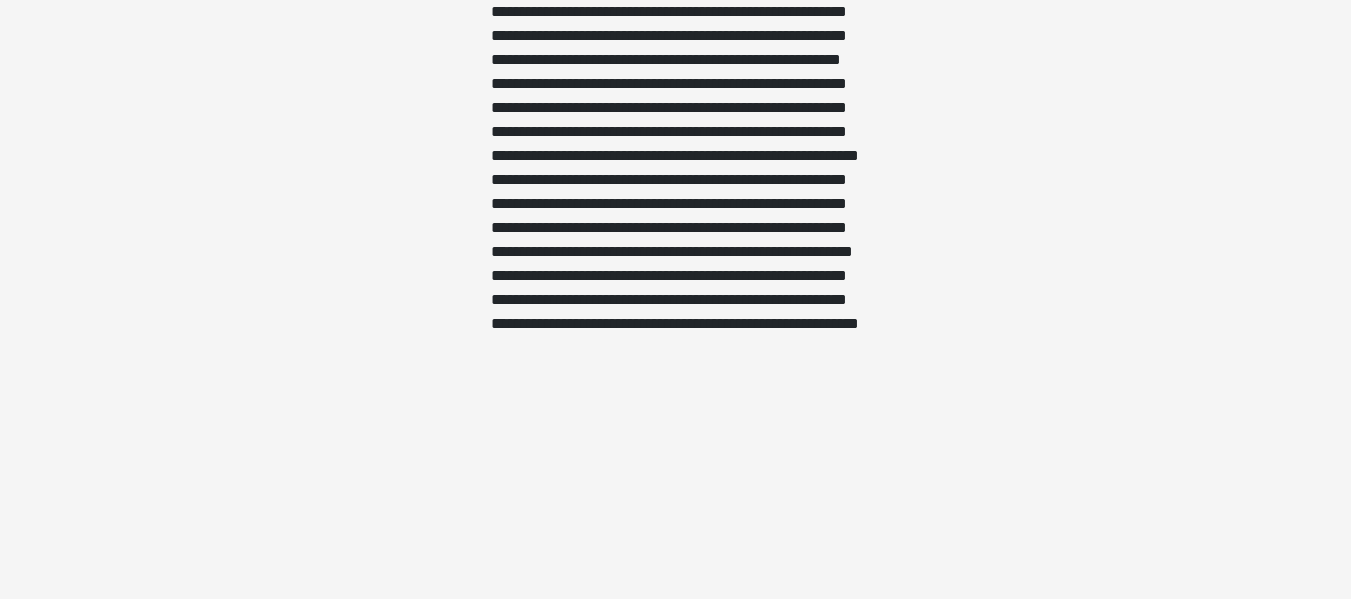 scroll, scrollTop: 1815, scrollLeft: 0, axis: vertical 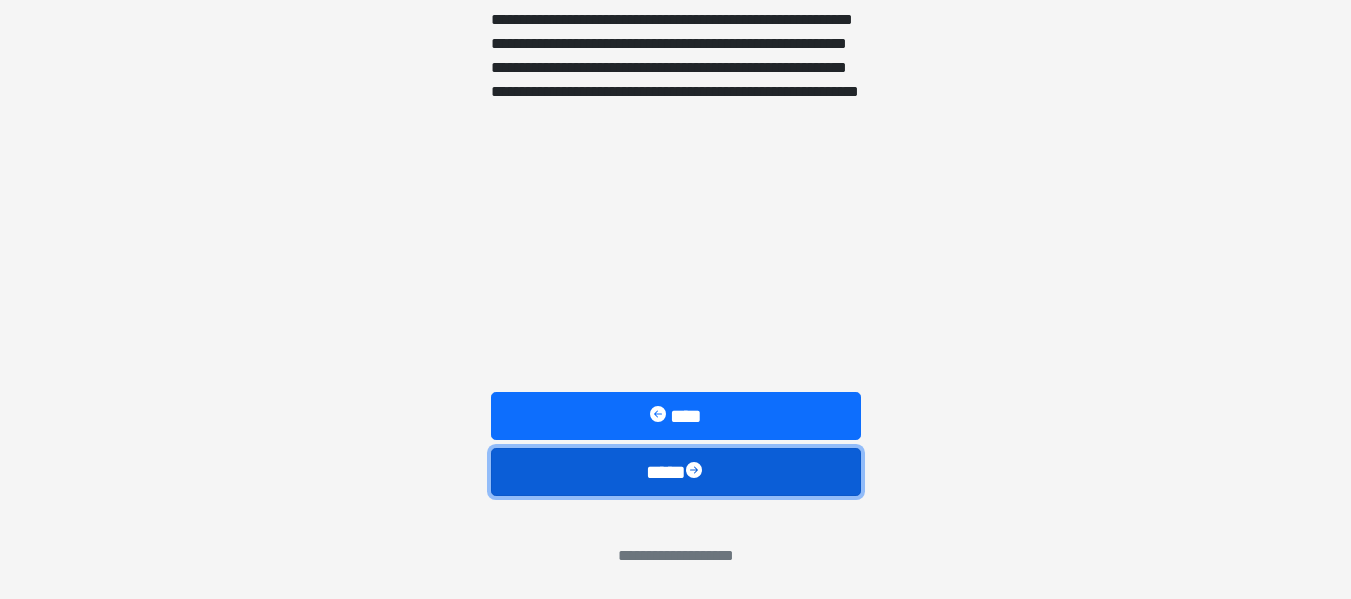 click on "****" at bounding box center (676, 472) 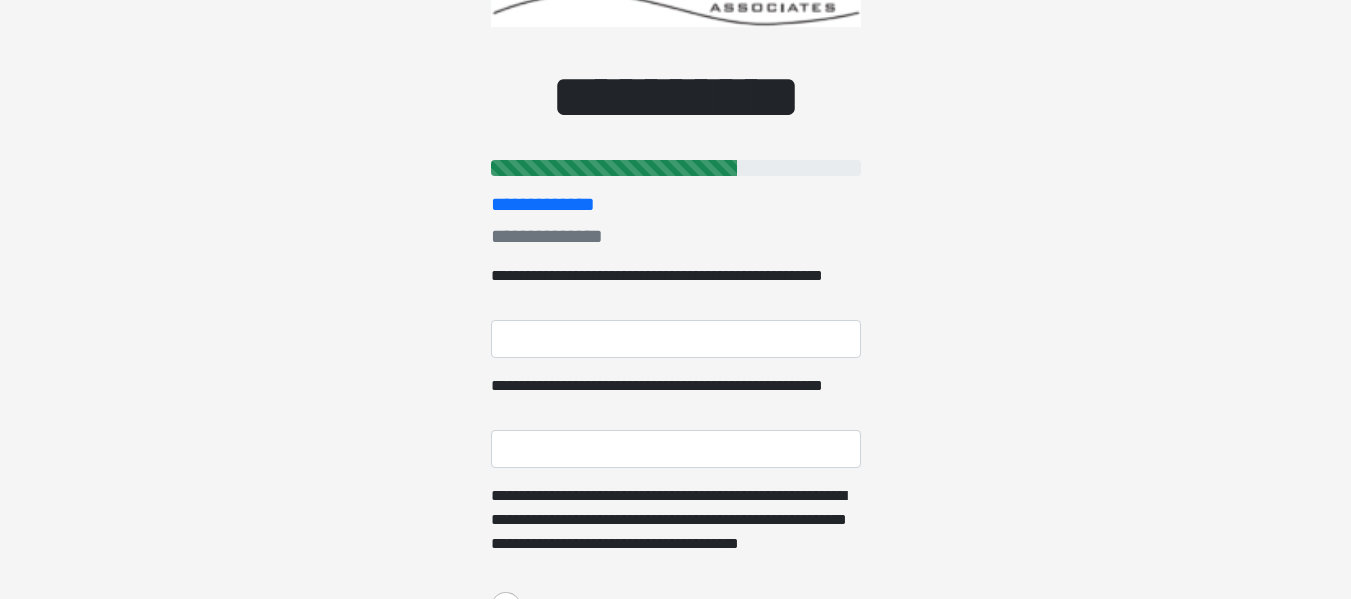 scroll, scrollTop: 0, scrollLeft: 0, axis: both 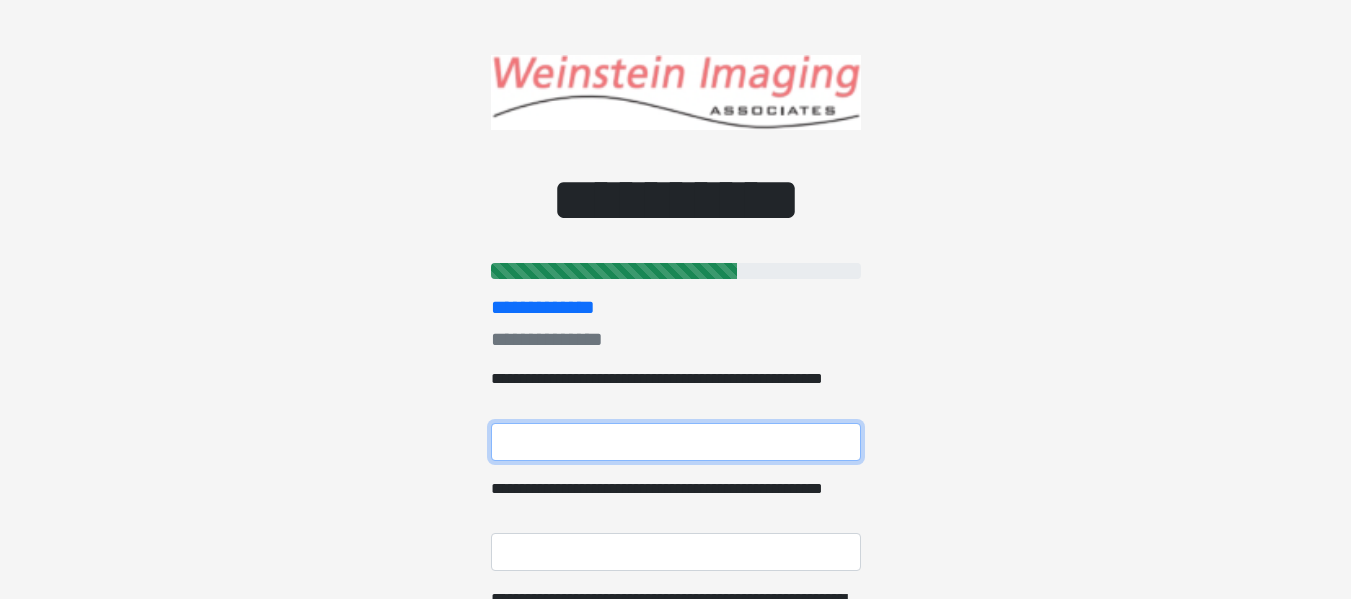 click on "**********" at bounding box center [676, 442] 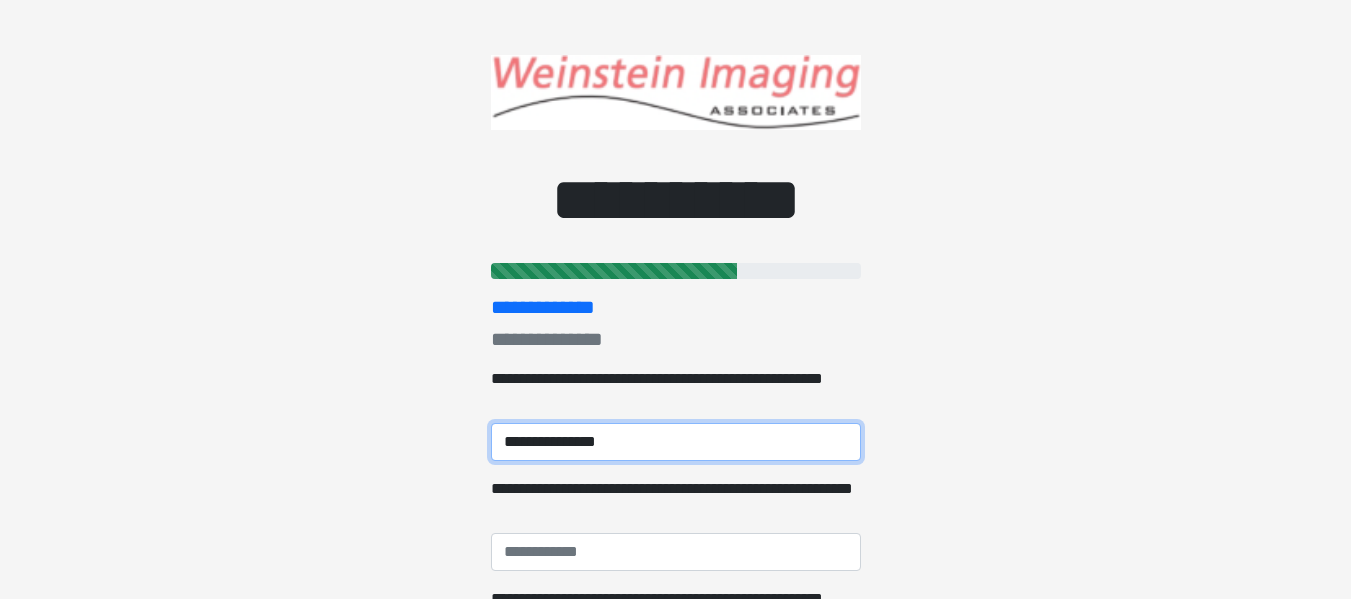 scroll, scrollTop: 100, scrollLeft: 0, axis: vertical 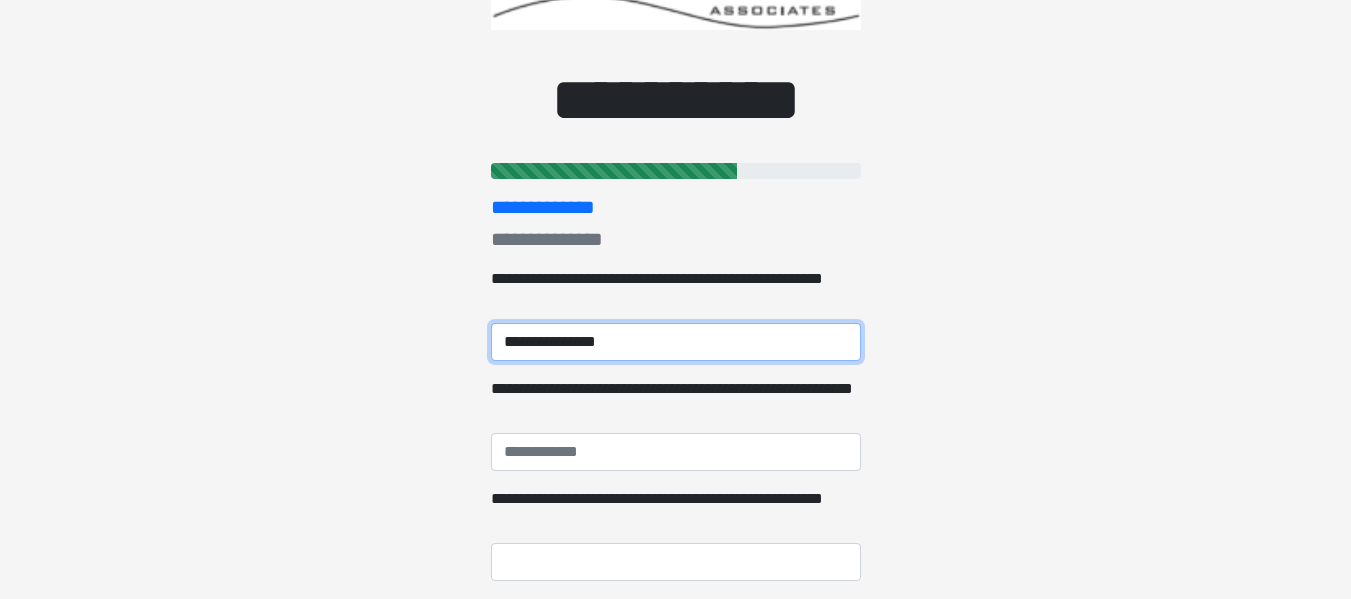 type on "**********" 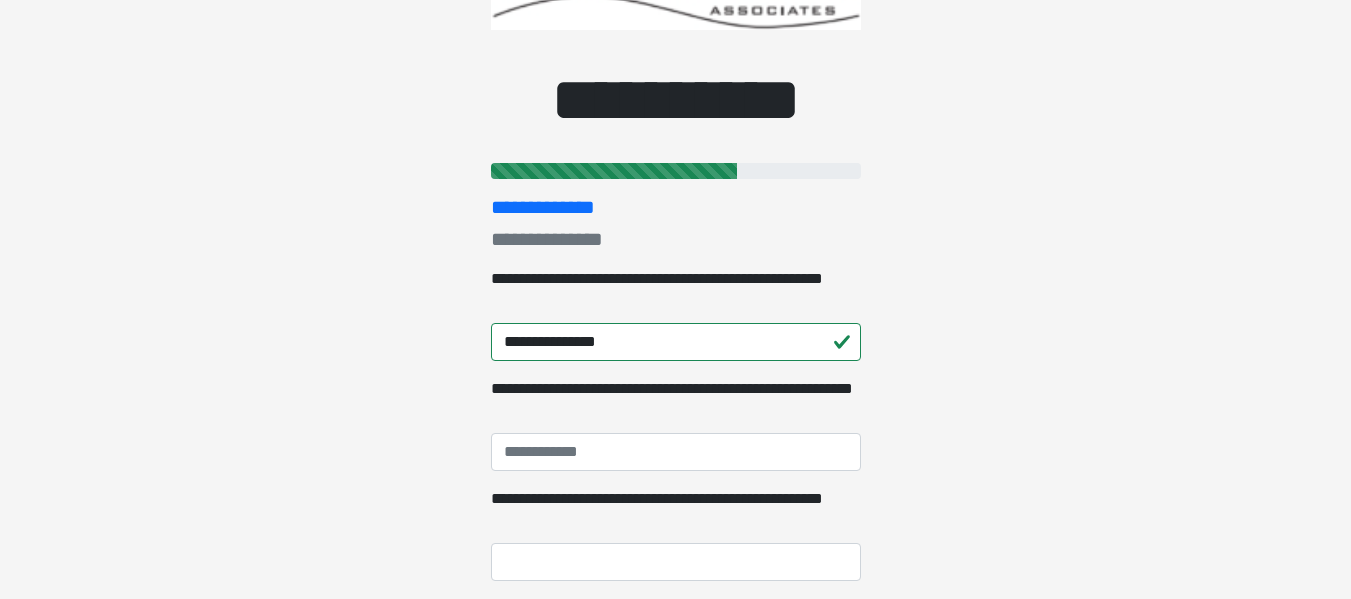 click on "**********" at bounding box center [676, 424] 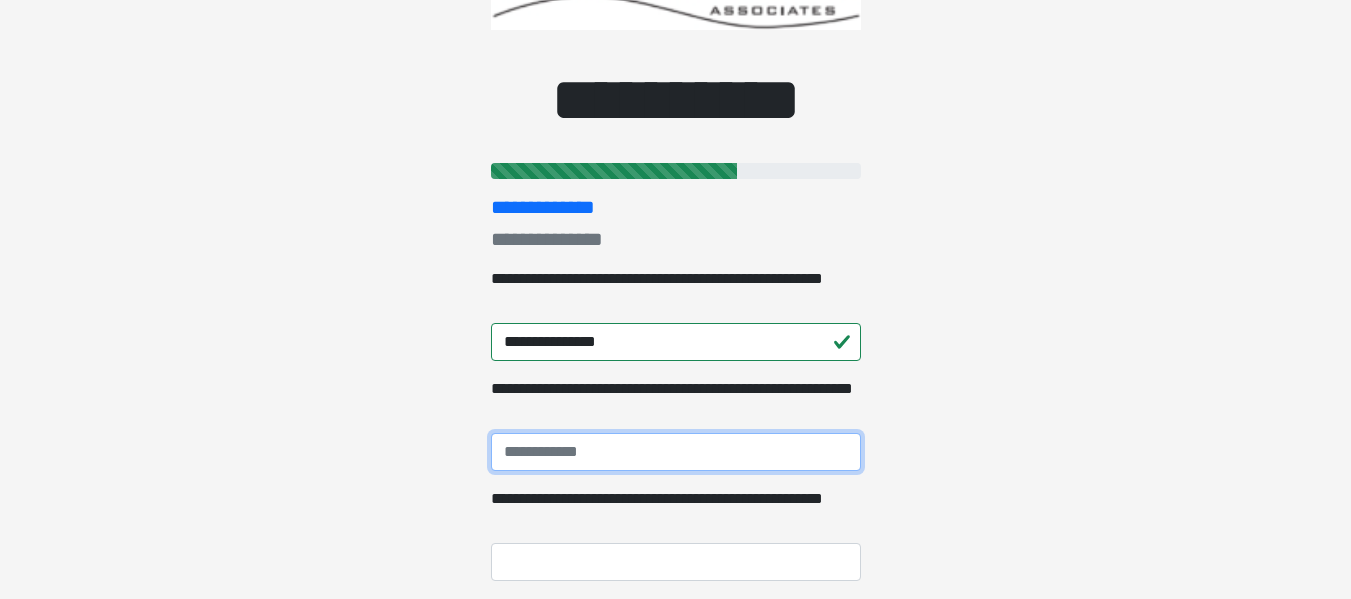 click on "**********" at bounding box center [676, 452] 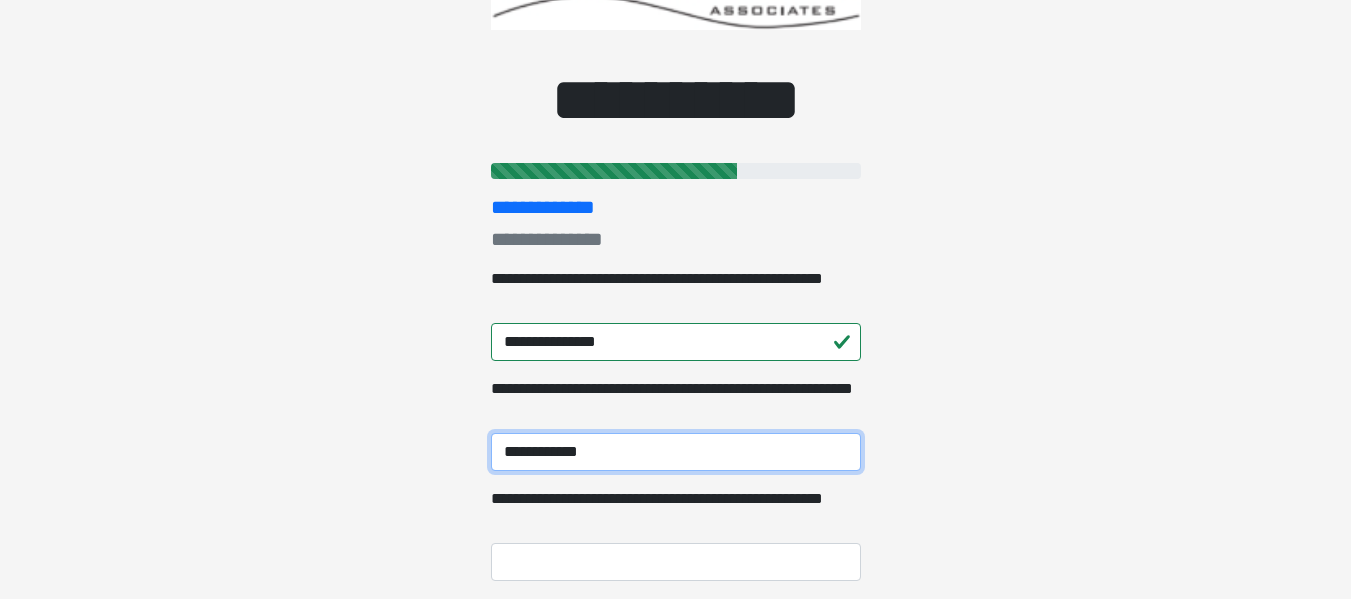click on "**********" at bounding box center (676, 452) 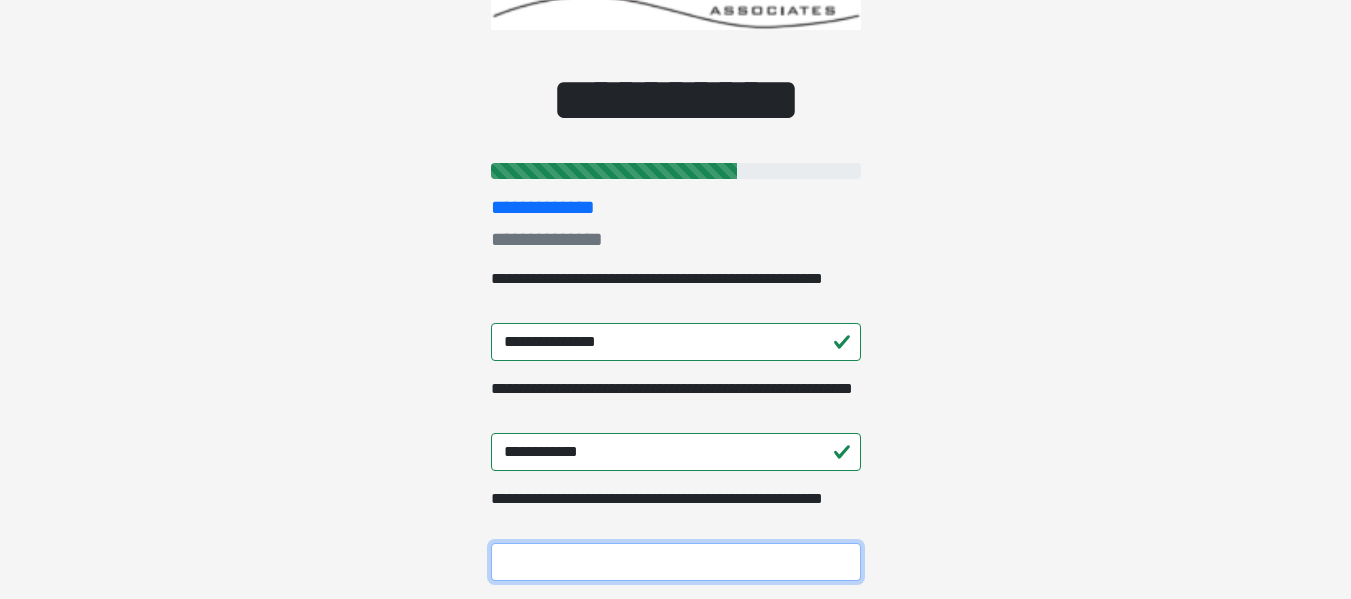 click on "**********" at bounding box center [676, 562] 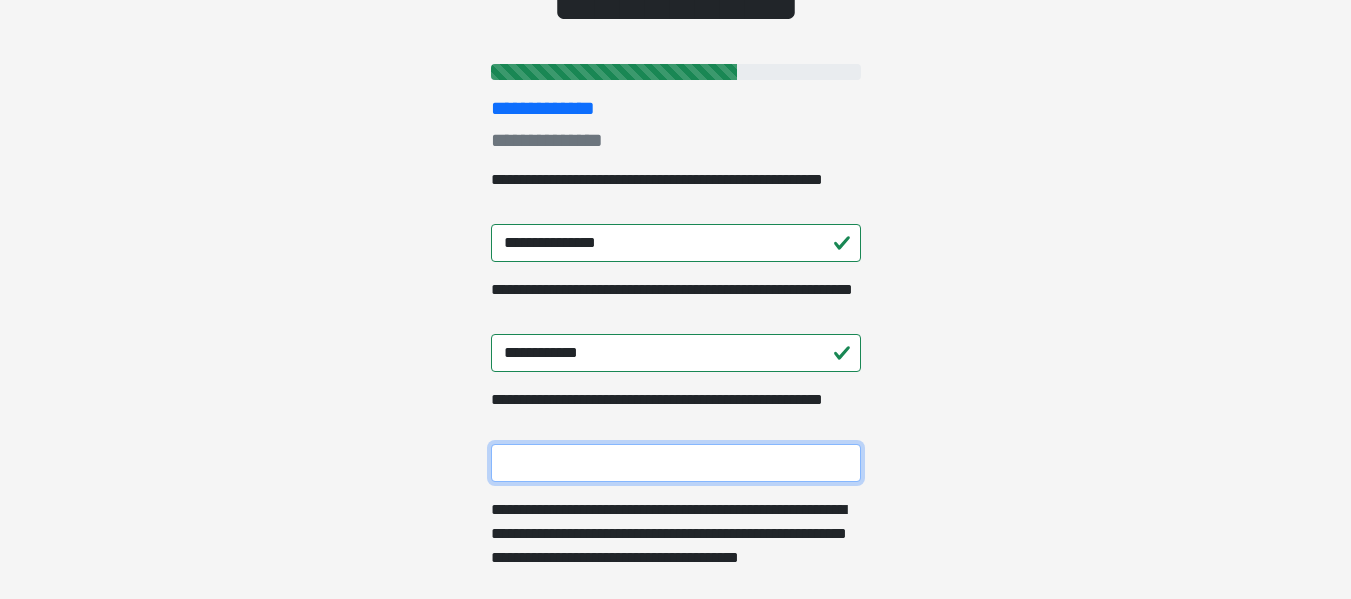 scroll, scrollTop: 200, scrollLeft: 0, axis: vertical 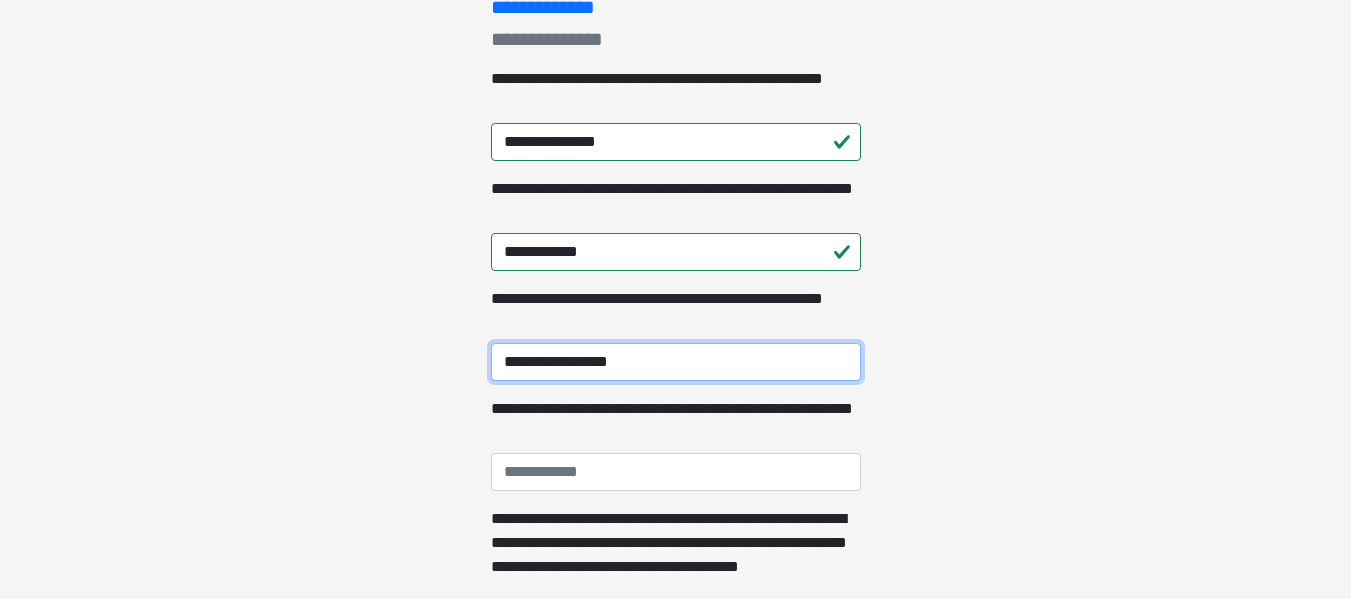 type on "**********" 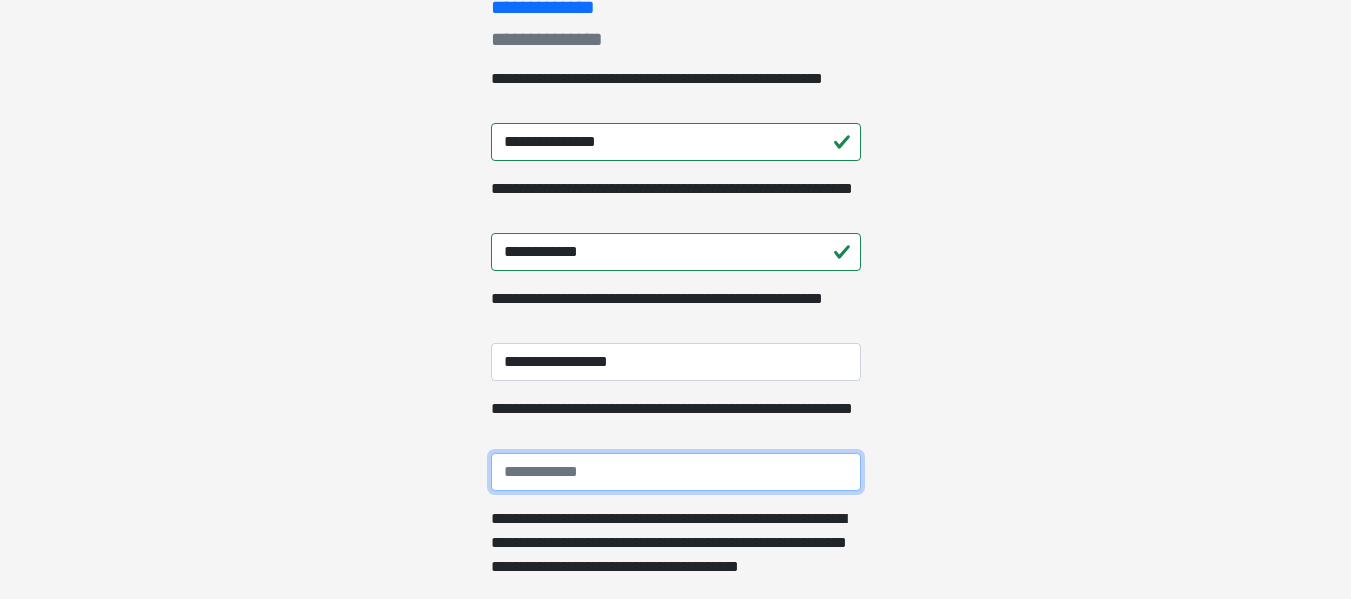 click on "**********" at bounding box center [676, 472] 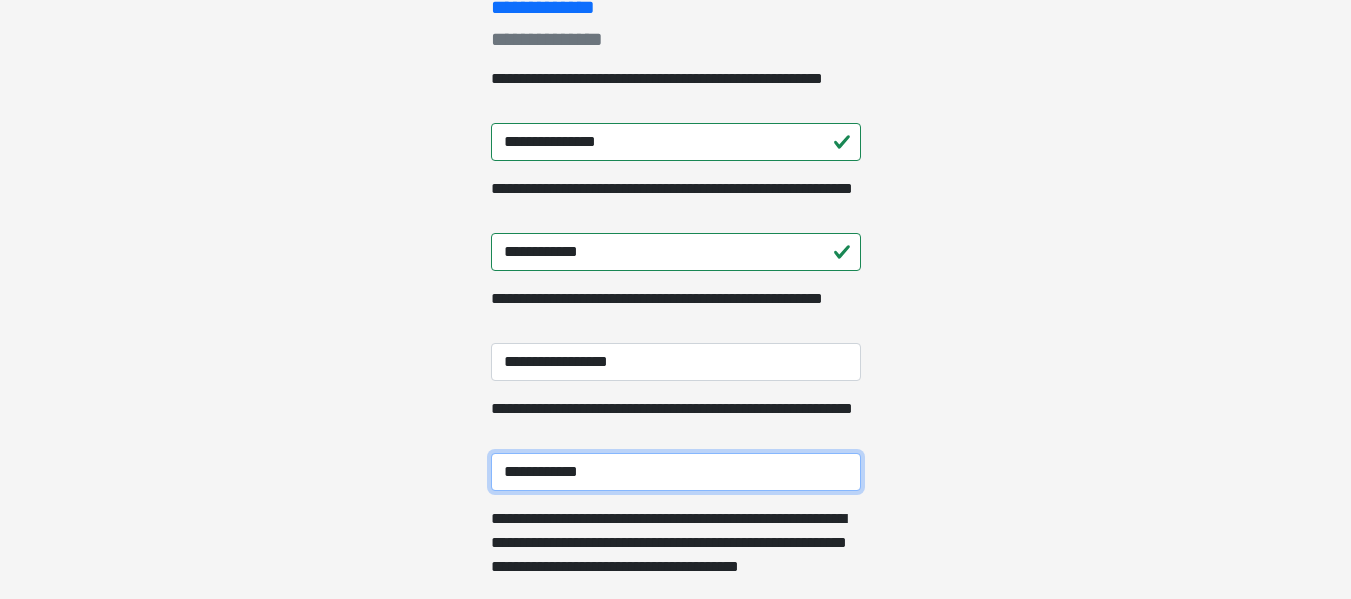 scroll, scrollTop: 700, scrollLeft: 0, axis: vertical 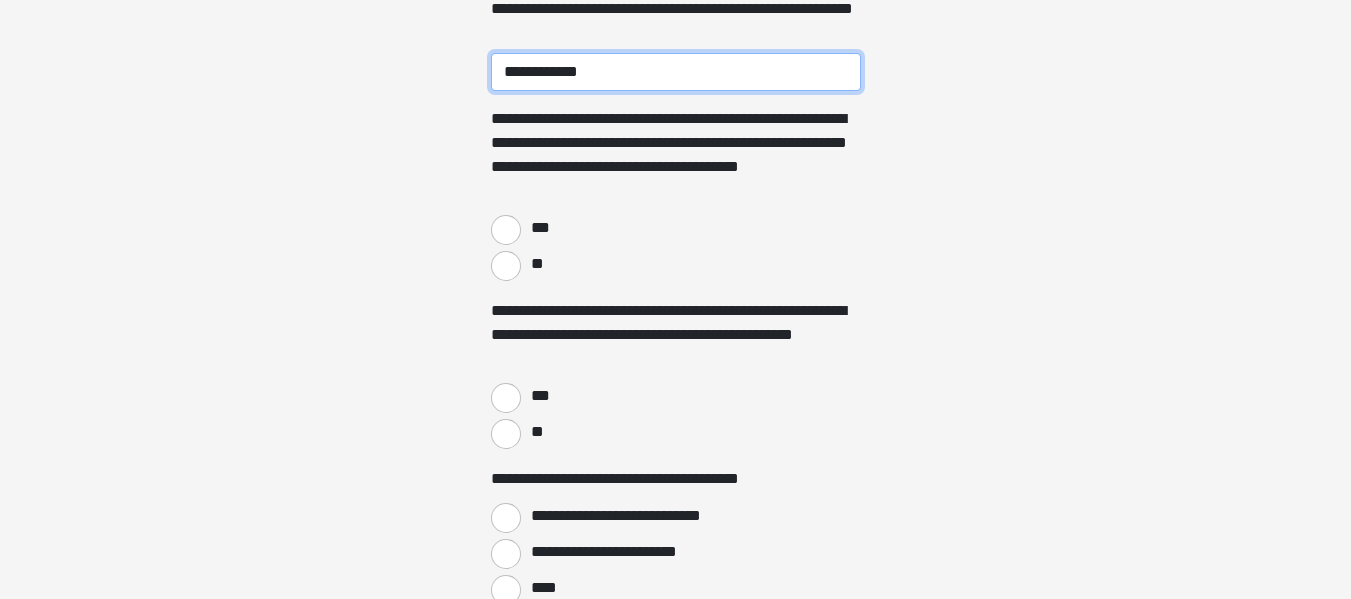type on "**********" 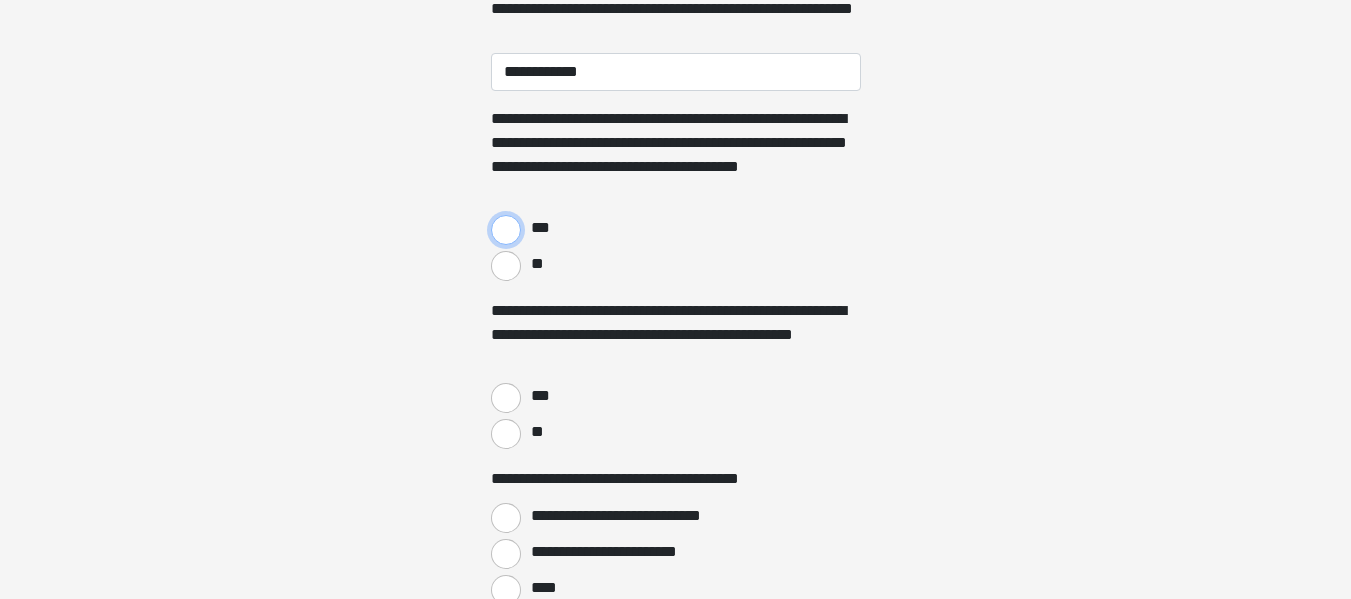 click on "***" at bounding box center (506, 230) 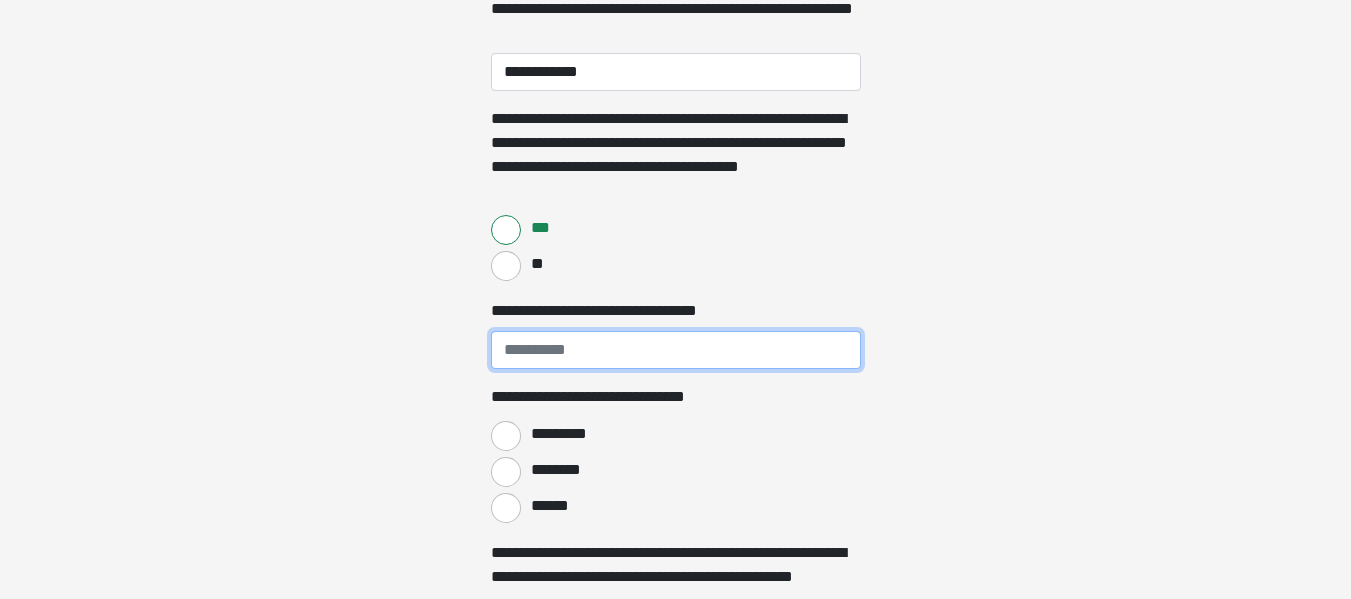 click on "**********" at bounding box center [676, 350] 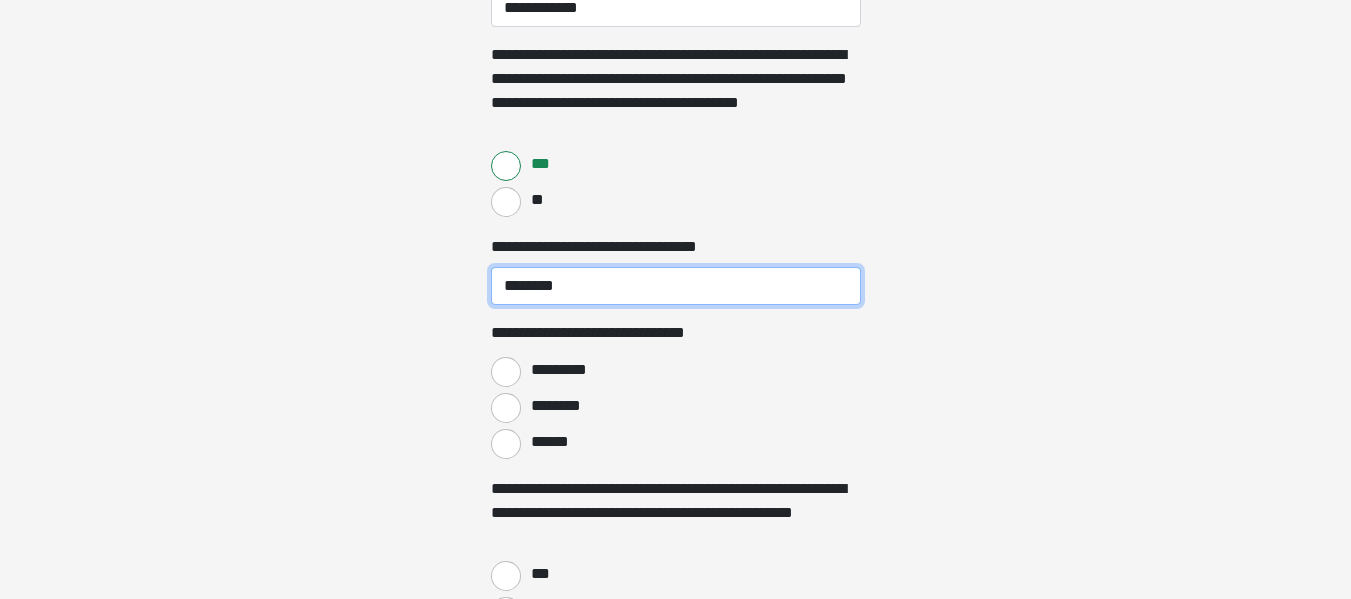 scroll, scrollTop: 800, scrollLeft: 0, axis: vertical 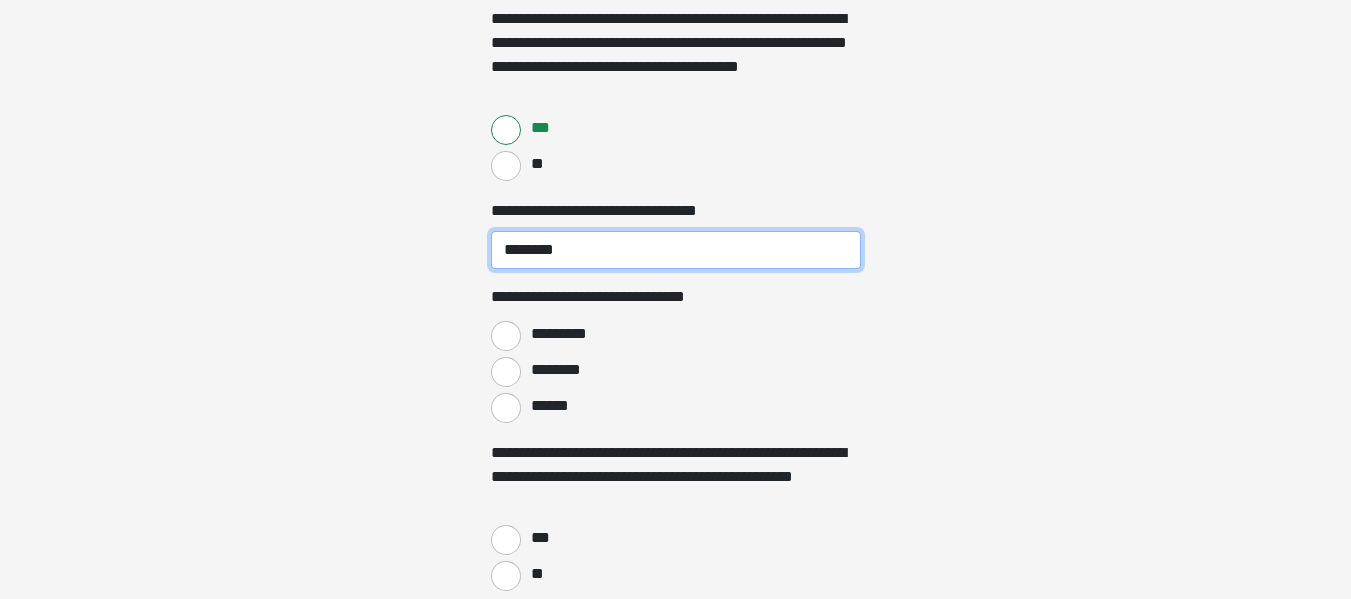 type on "********" 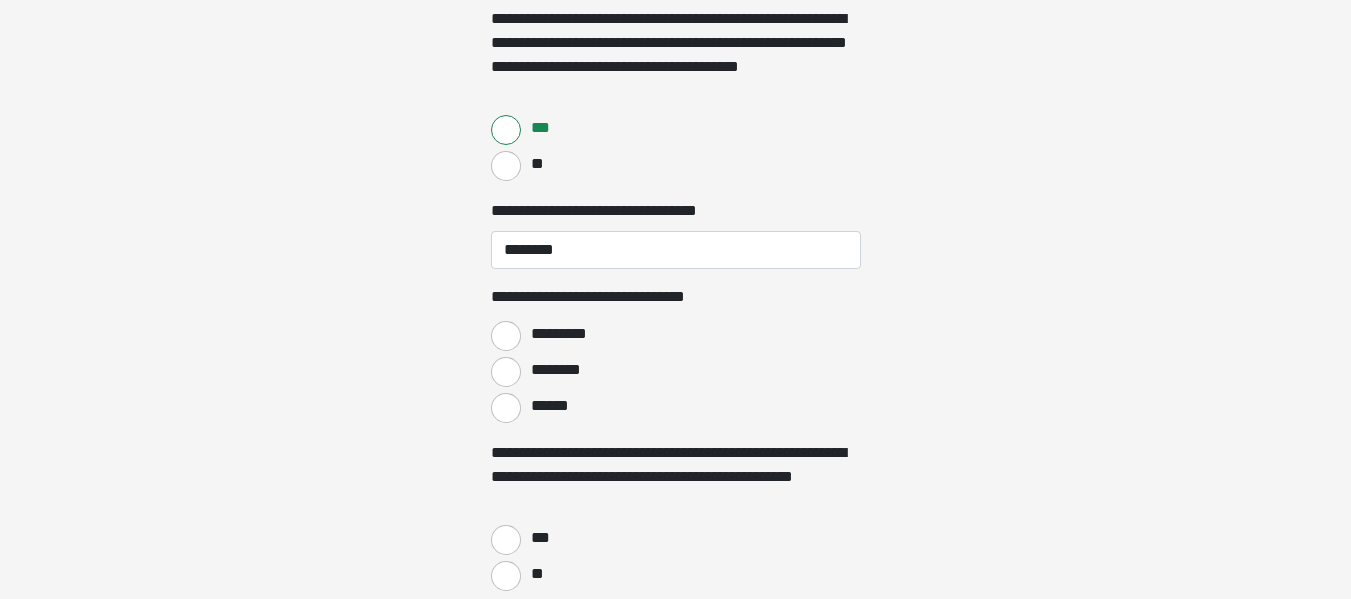 click on "********" at bounding box center [555, 370] 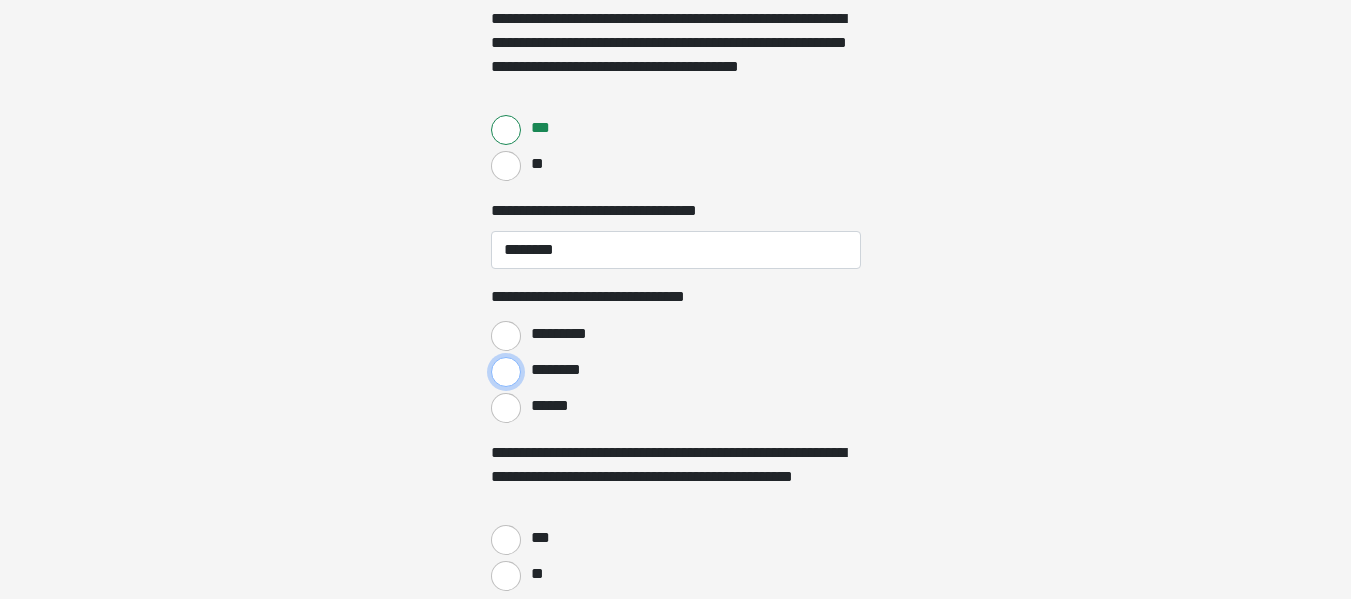 click on "********" at bounding box center (506, 372) 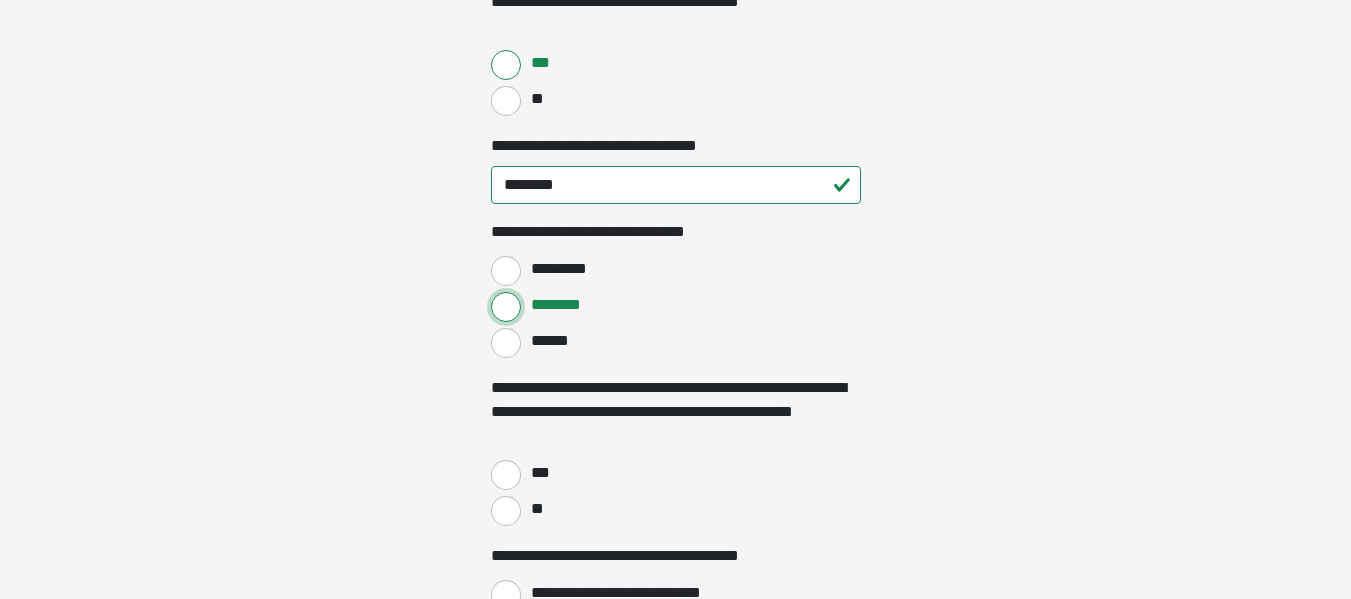 scroll, scrollTop: 900, scrollLeft: 0, axis: vertical 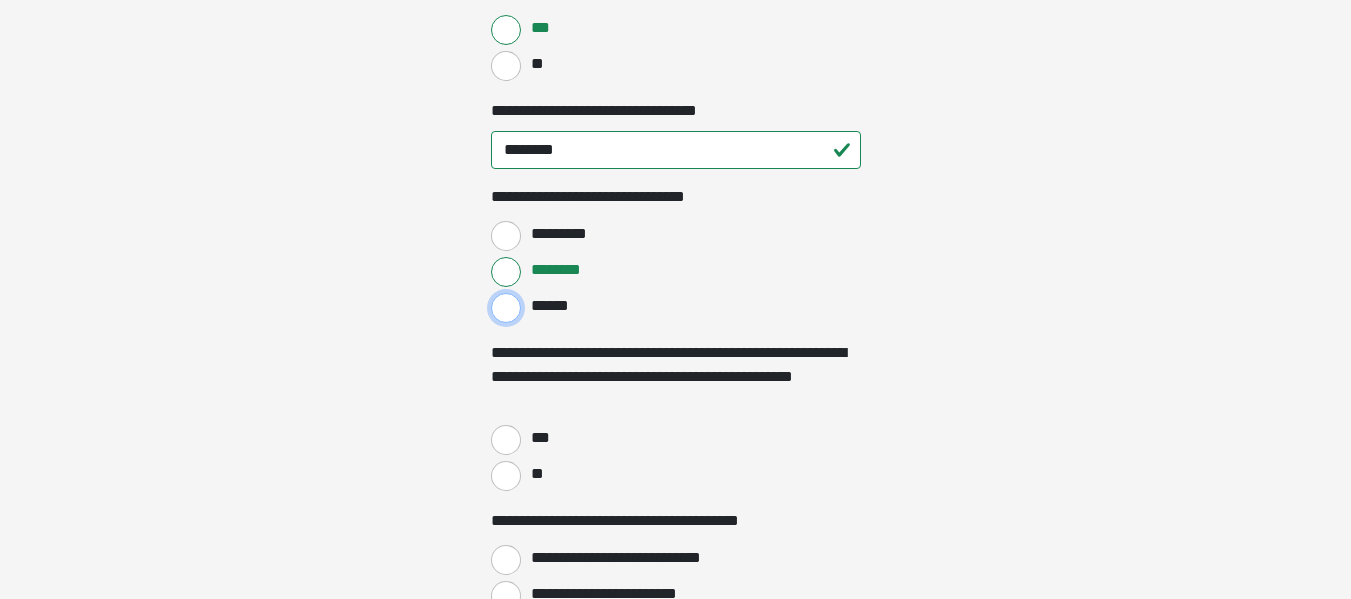 click on "******" at bounding box center [506, 308] 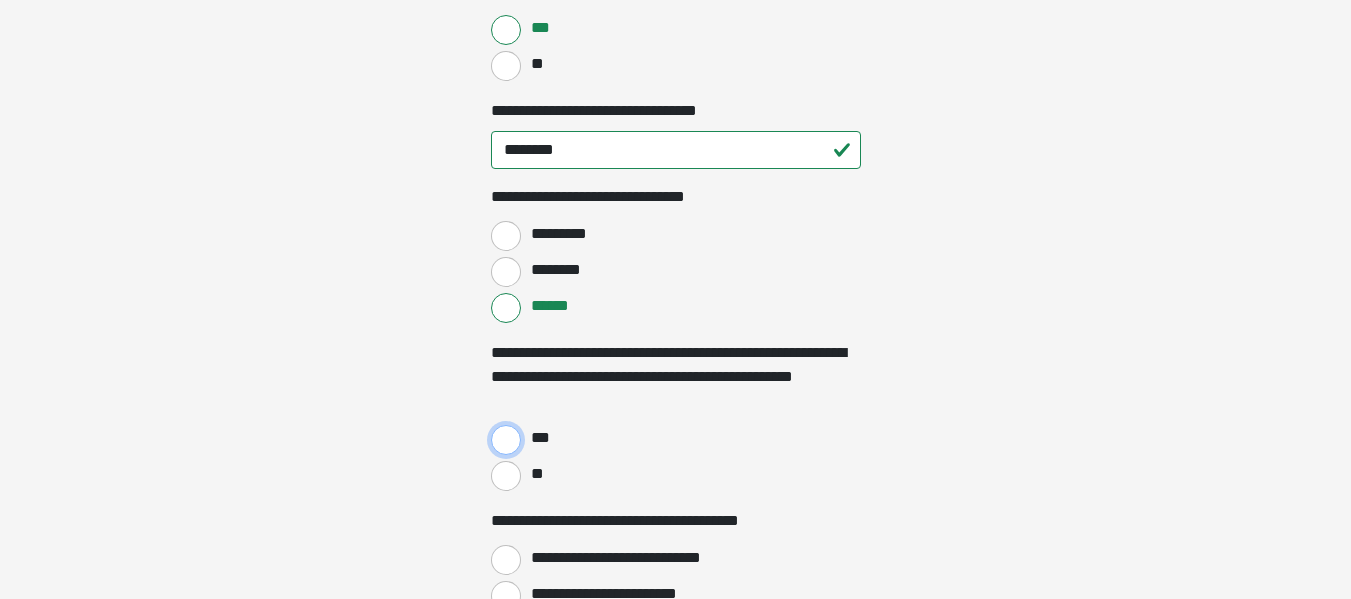 click on "***" at bounding box center (506, 440) 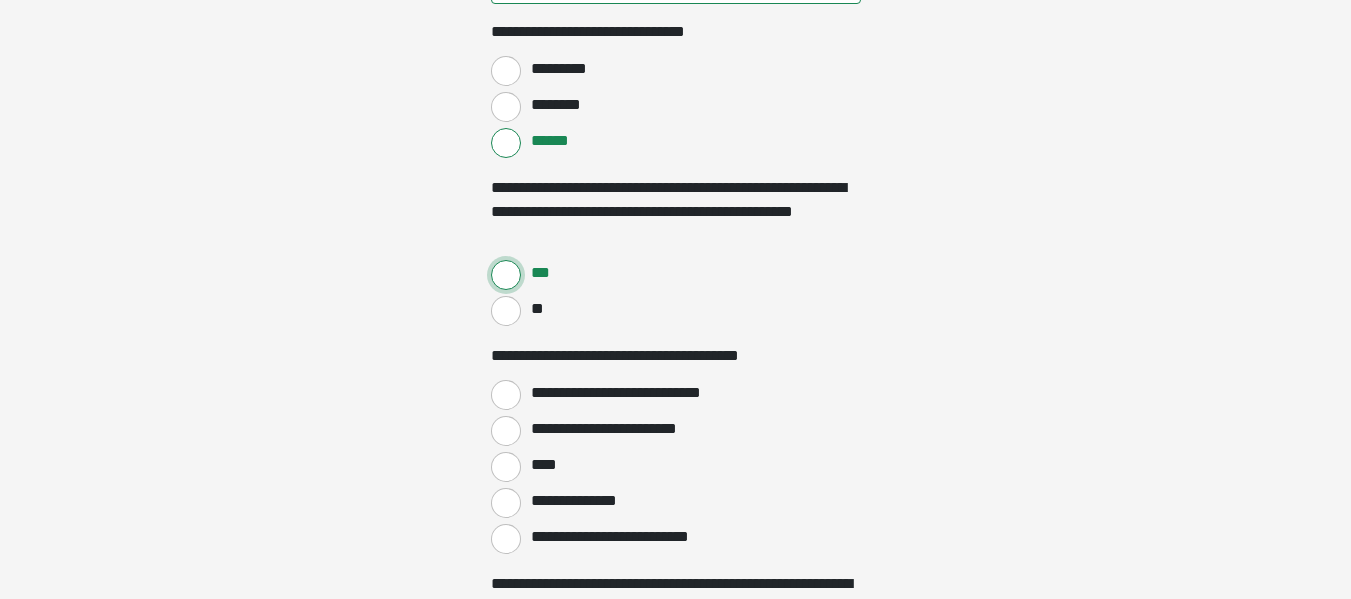 scroll, scrollTop: 1100, scrollLeft: 0, axis: vertical 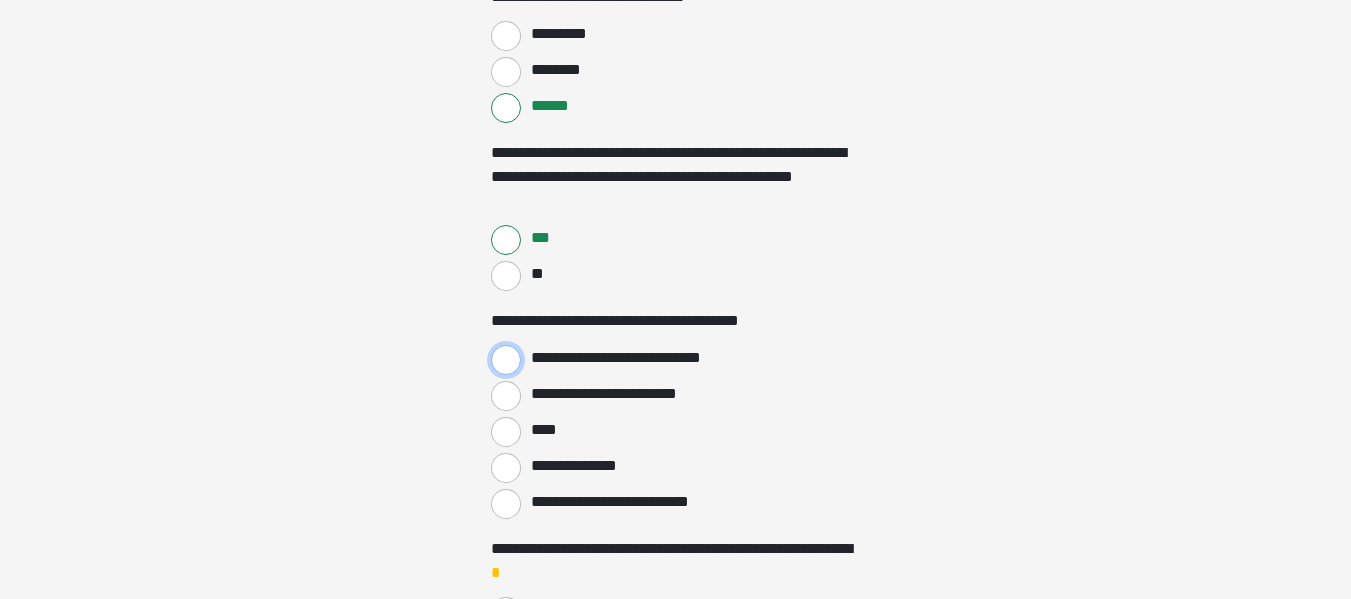 click on "**********" at bounding box center (506, 360) 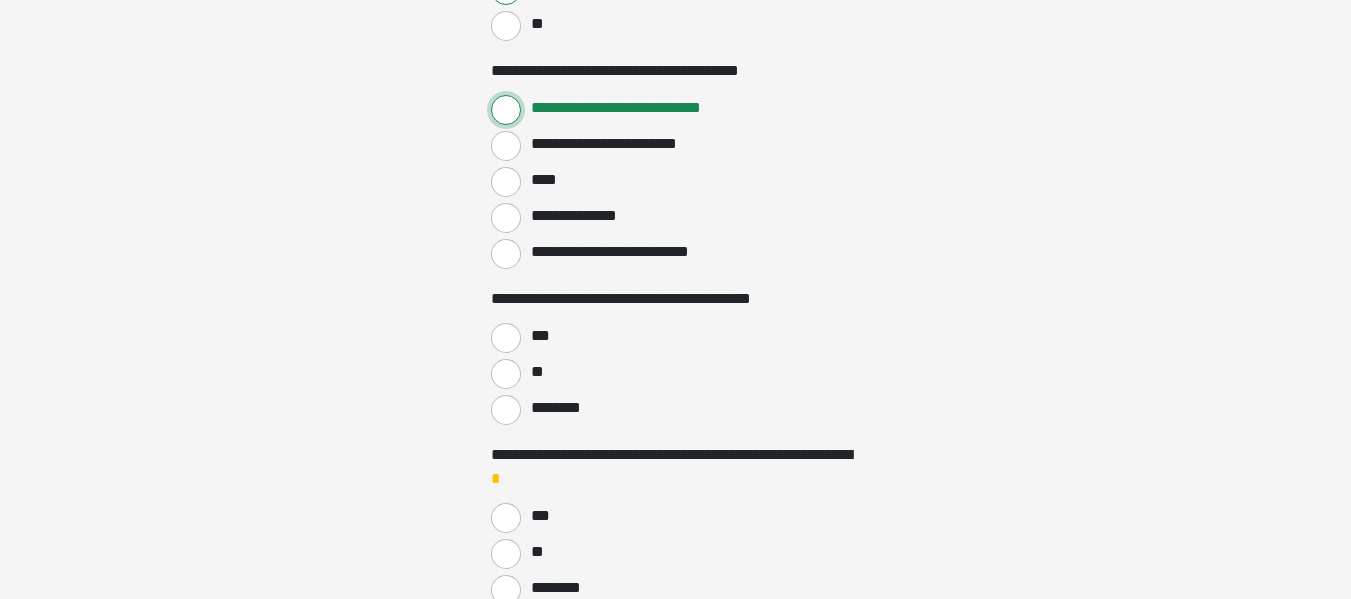 scroll, scrollTop: 1400, scrollLeft: 0, axis: vertical 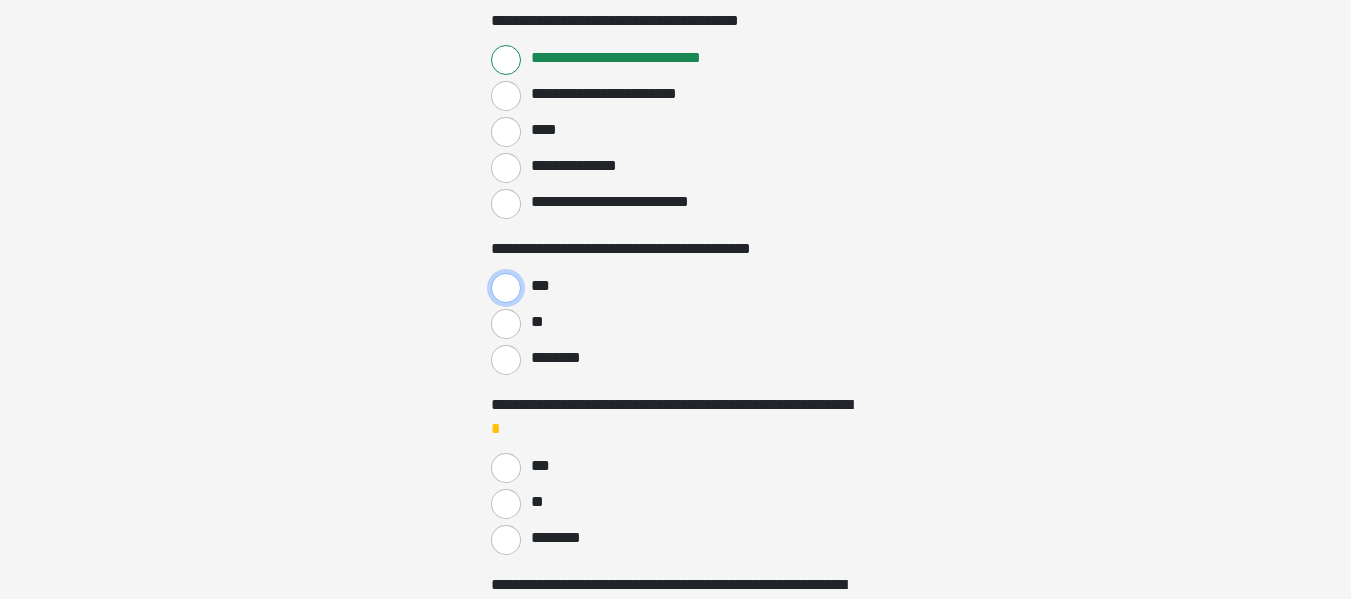 click on "***" at bounding box center (506, 288) 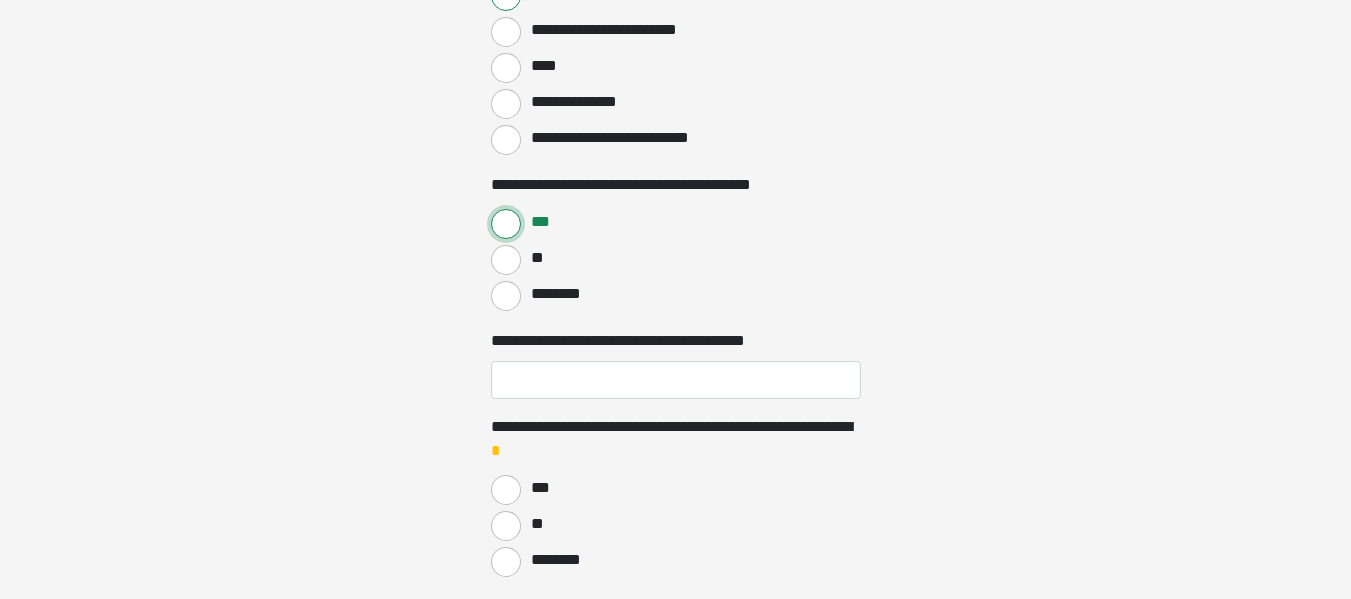 scroll, scrollTop: 1500, scrollLeft: 0, axis: vertical 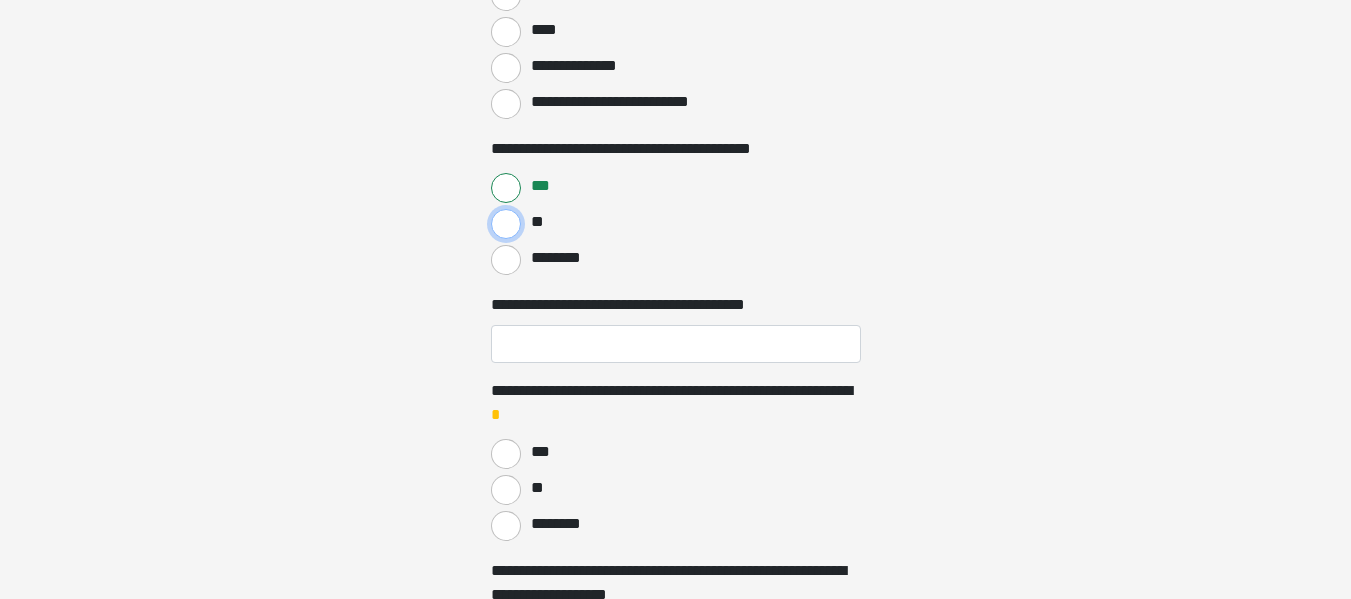 click on "**" at bounding box center (506, 224) 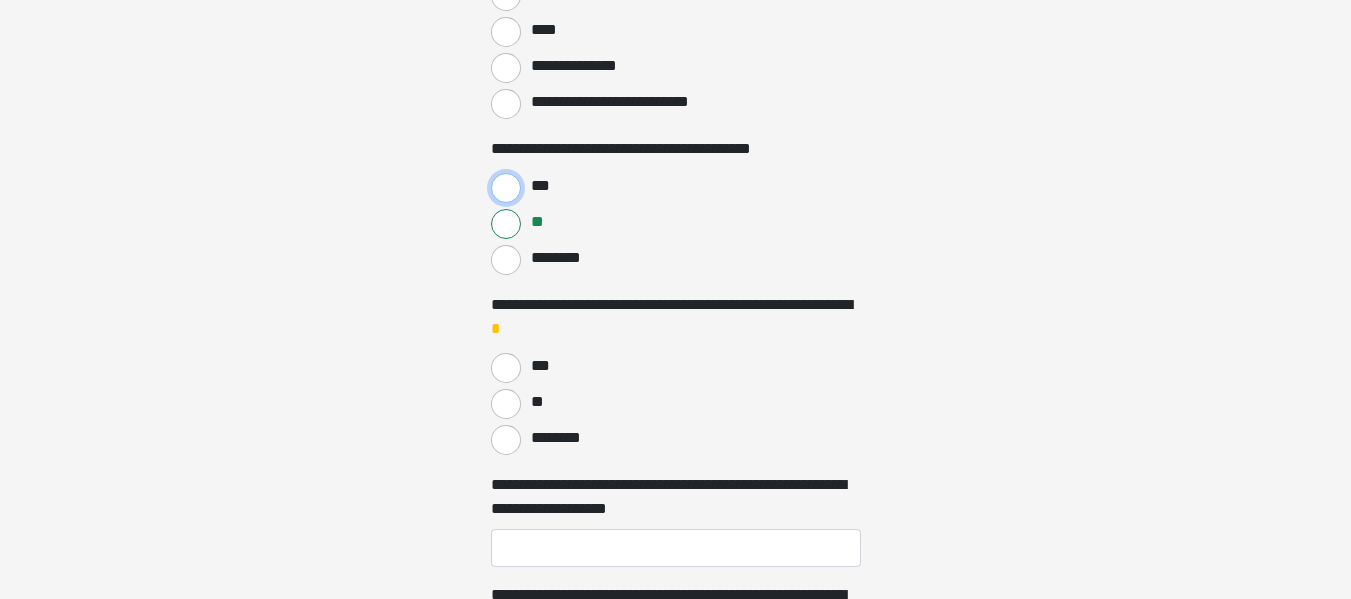 click on "***" at bounding box center (506, 188) 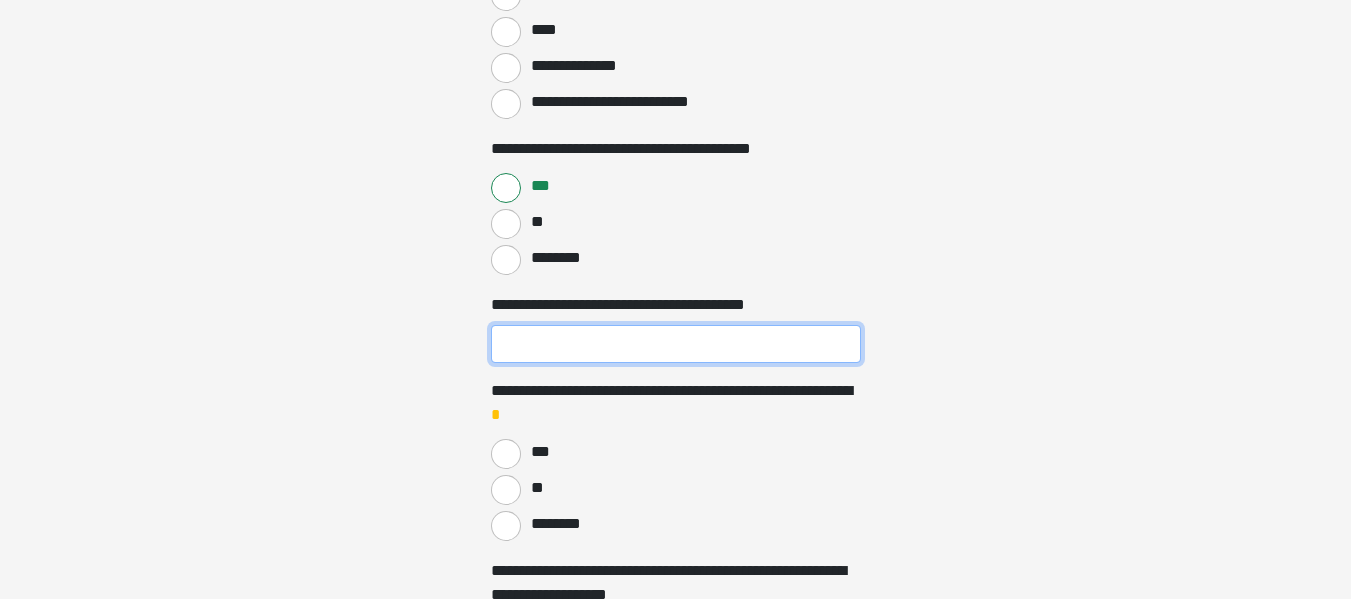 click on "**********" at bounding box center [676, 344] 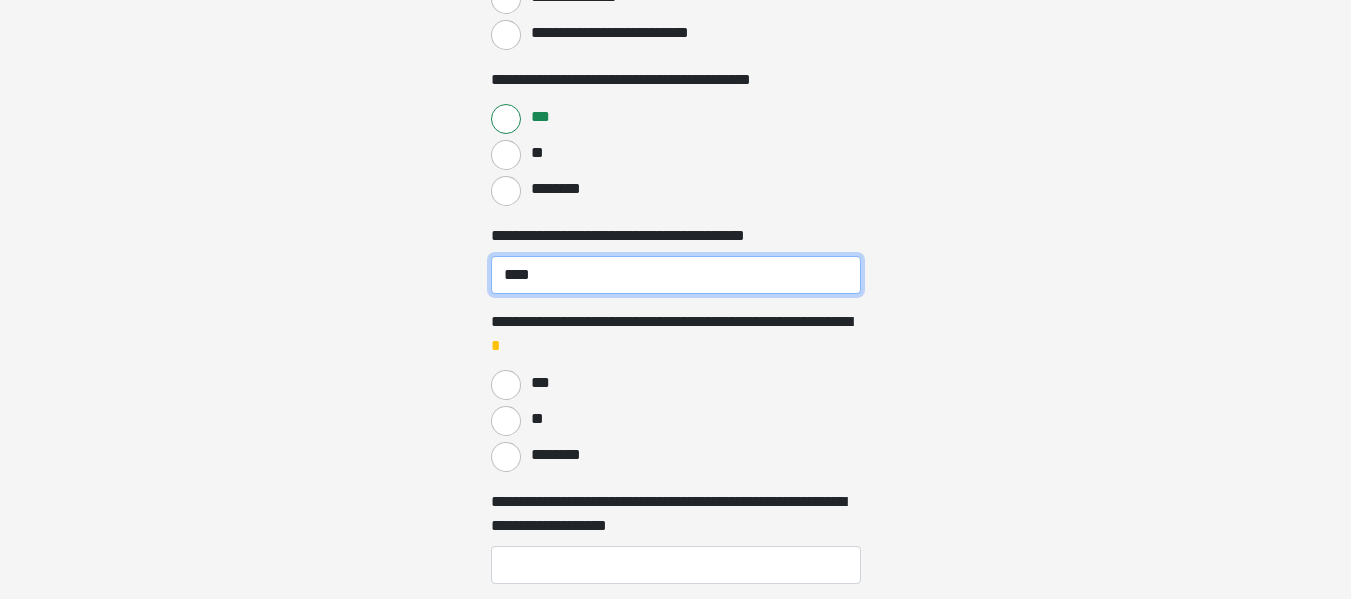 scroll, scrollTop: 1700, scrollLeft: 0, axis: vertical 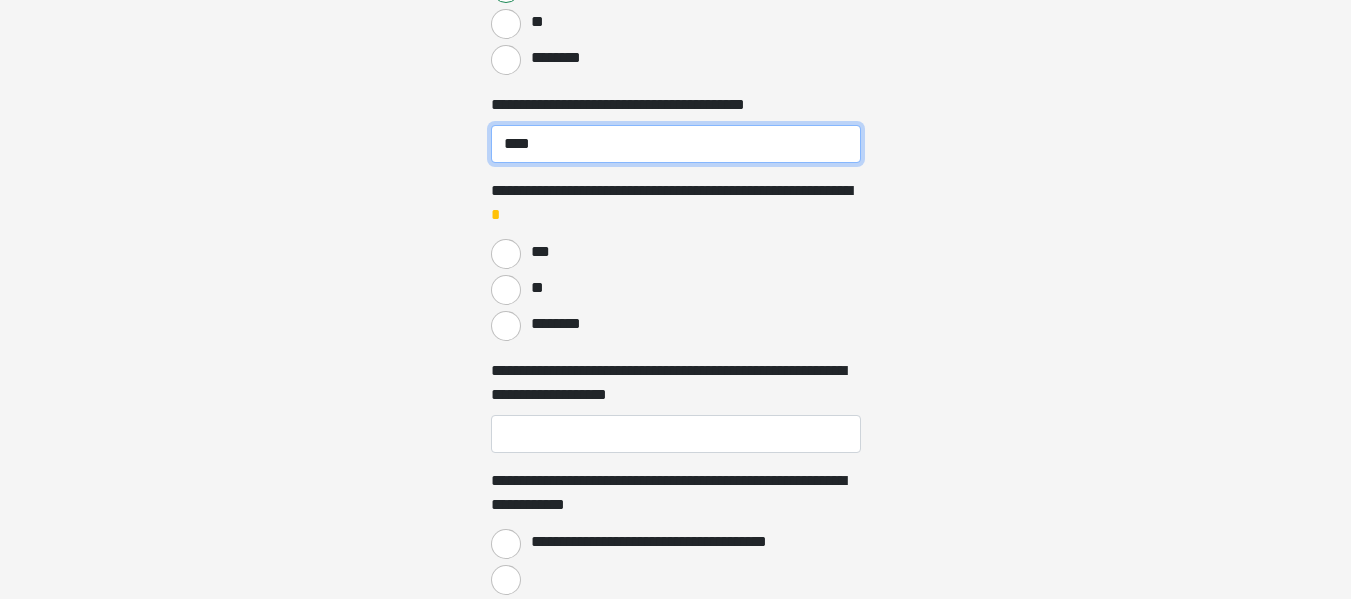 type on "****" 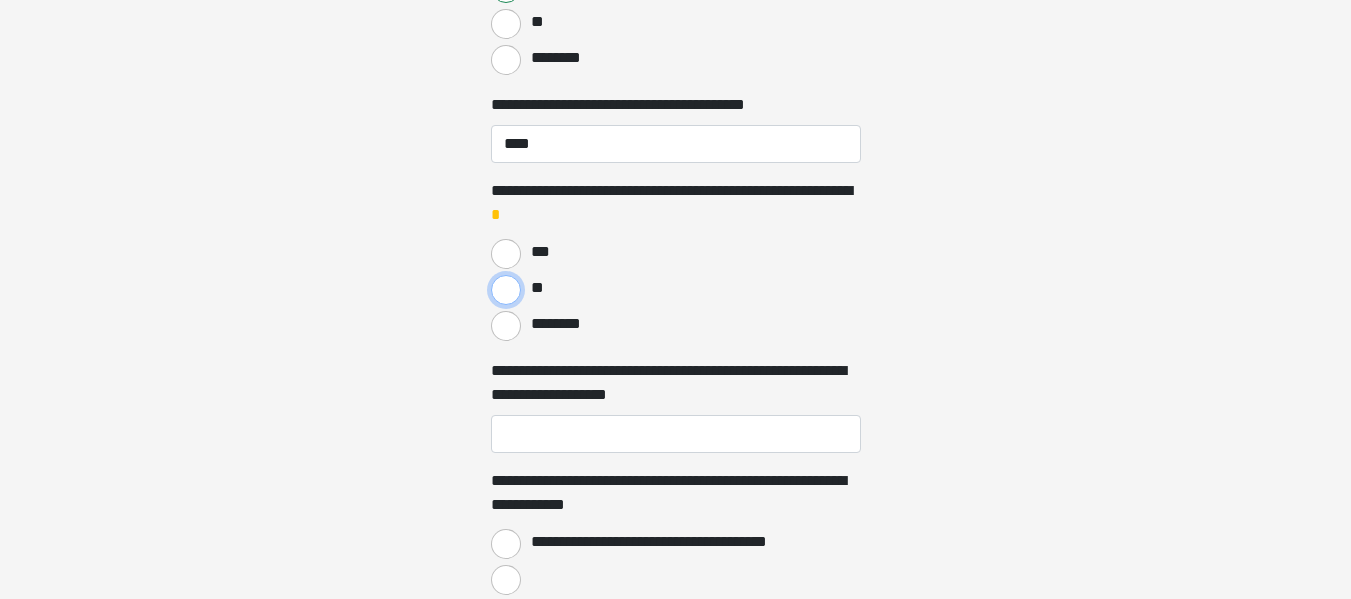 click on "**" at bounding box center [506, 290] 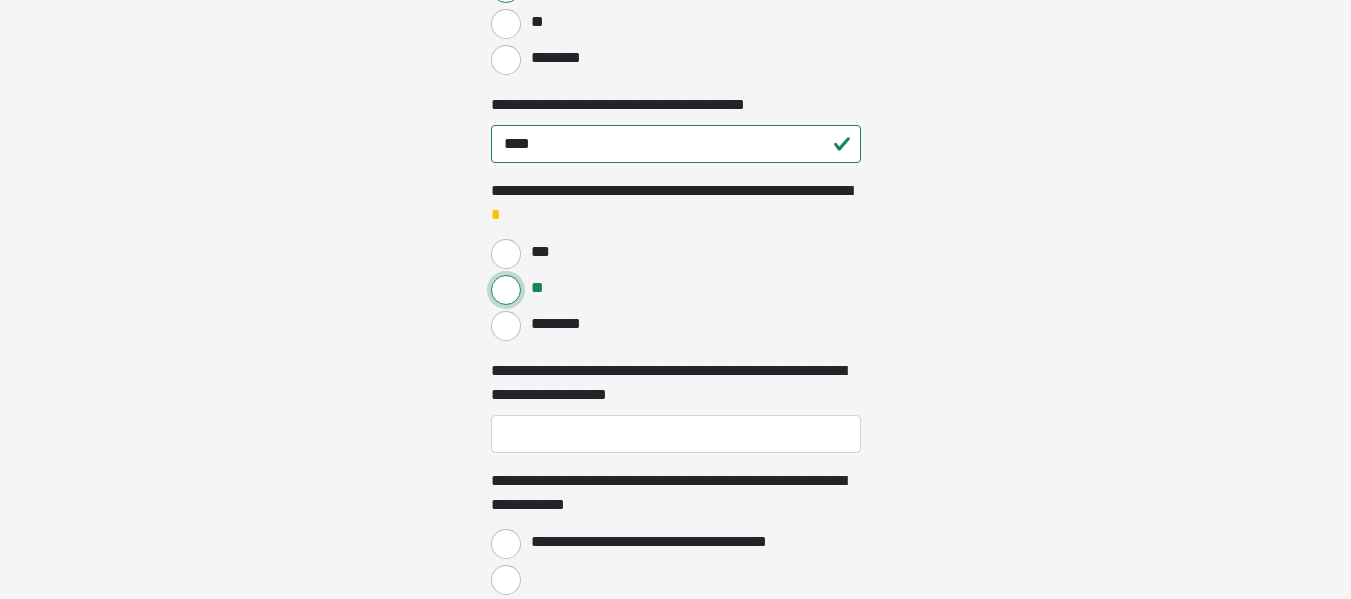 scroll, scrollTop: 1800, scrollLeft: 0, axis: vertical 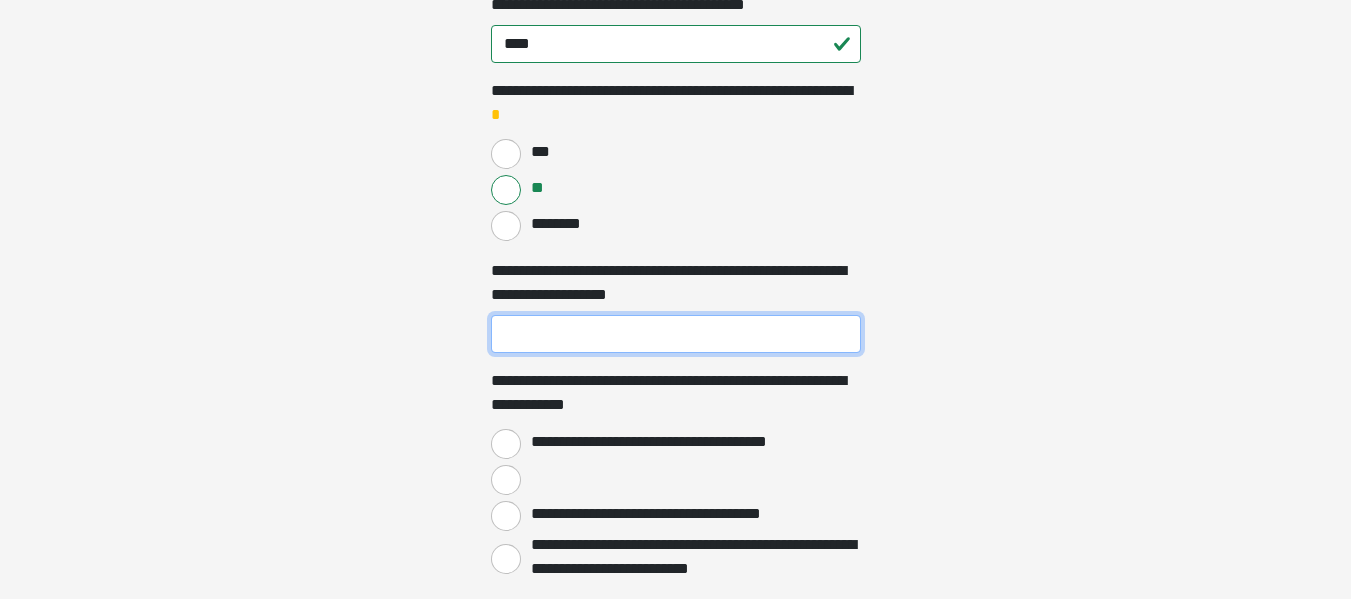 click on "**********" at bounding box center (676, 334) 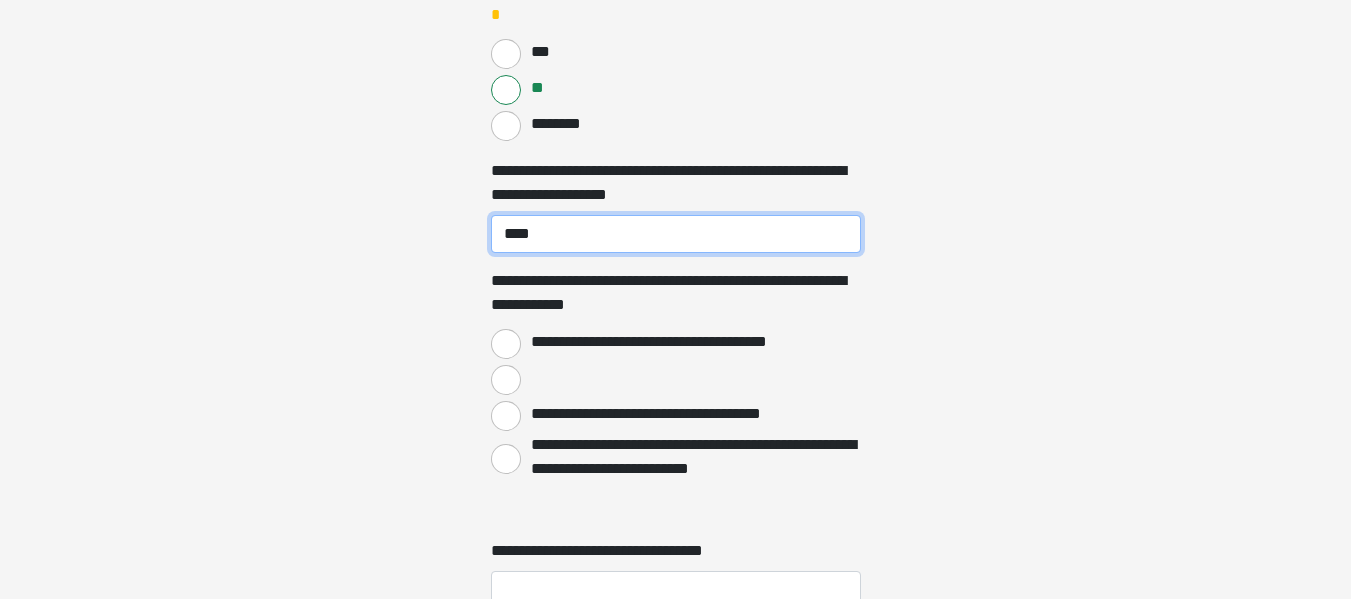 scroll, scrollTop: 2000, scrollLeft: 0, axis: vertical 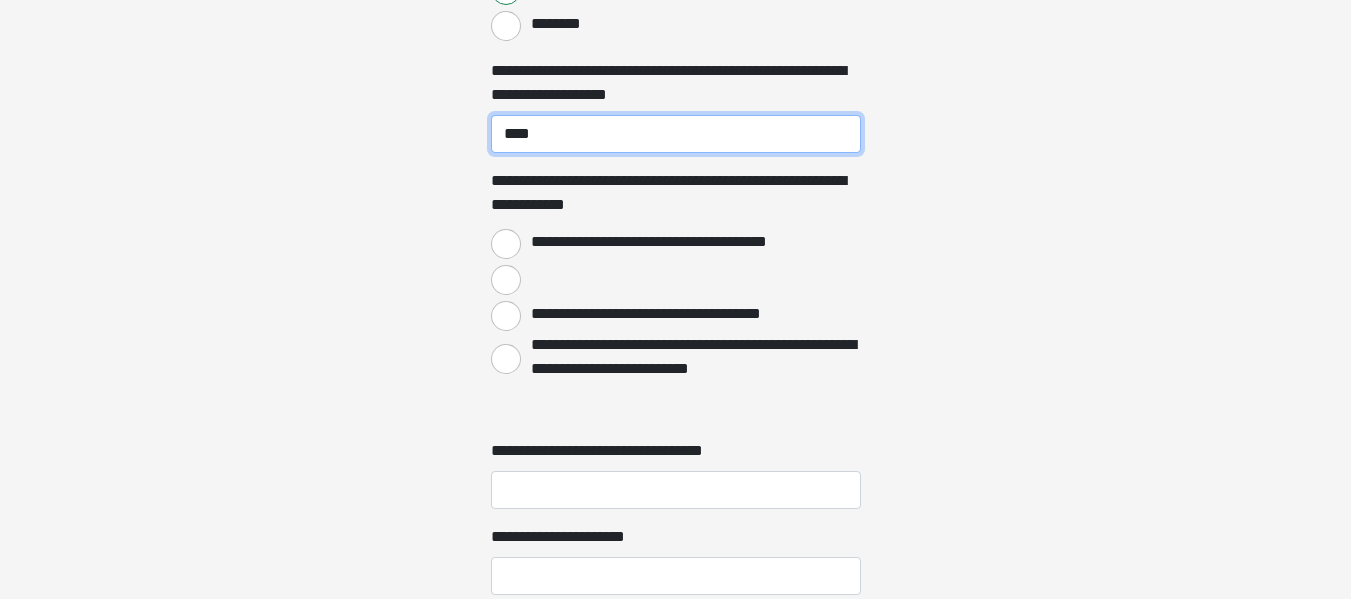type on "****" 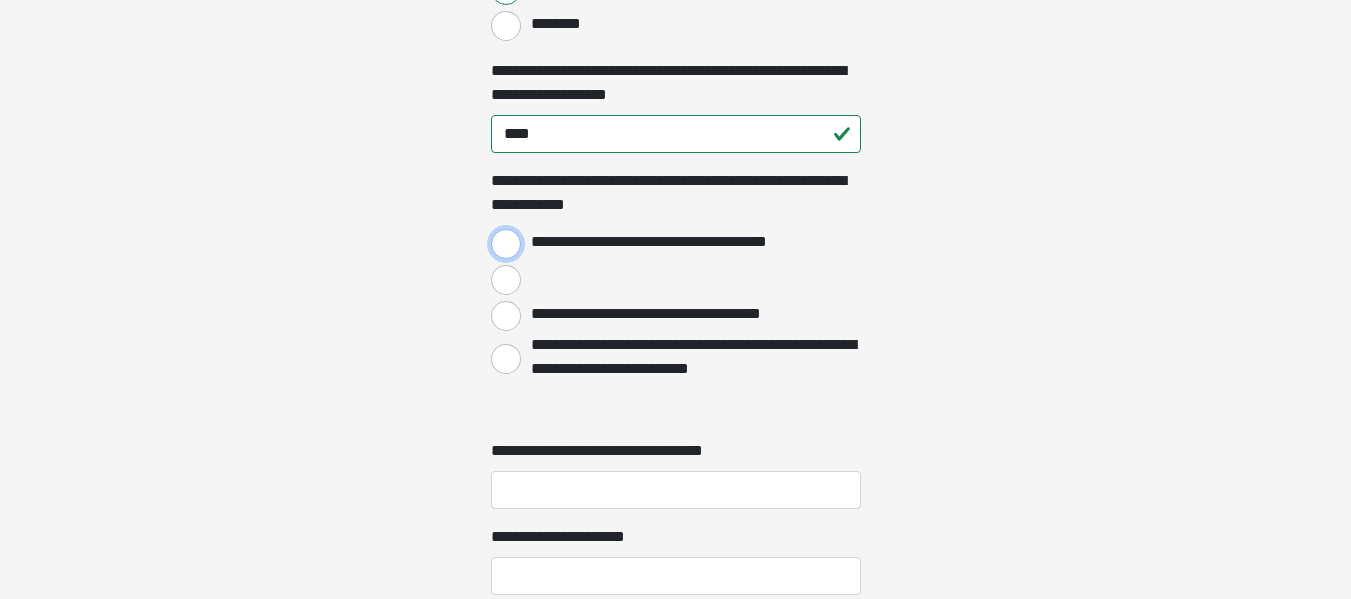 click on "**********" at bounding box center (506, 244) 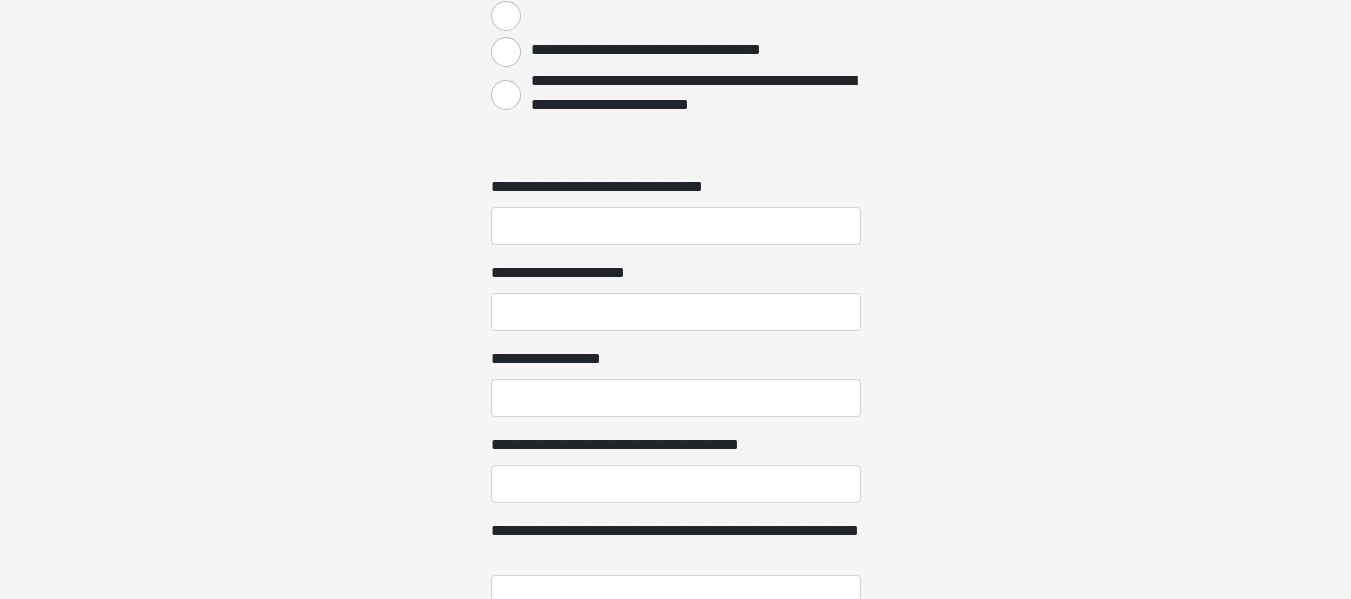 scroll, scrollTop: 2300, scrollLeft: 0, axis: vertical 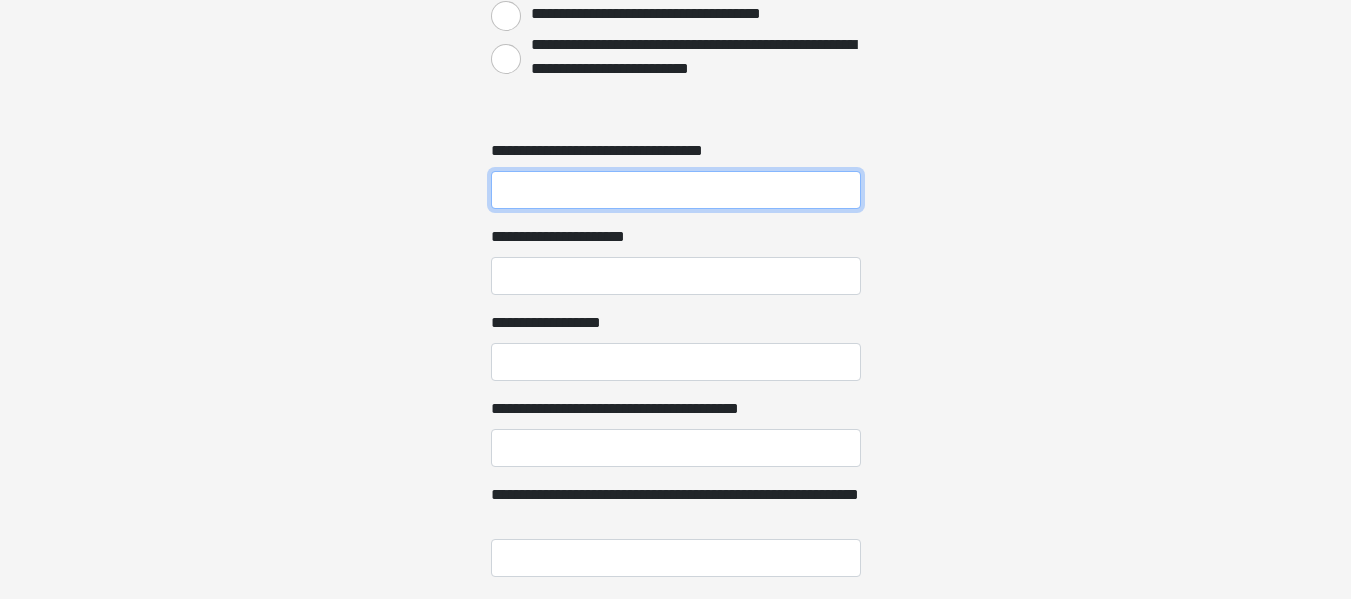 click on "**********" at bounding box center (676, 190) 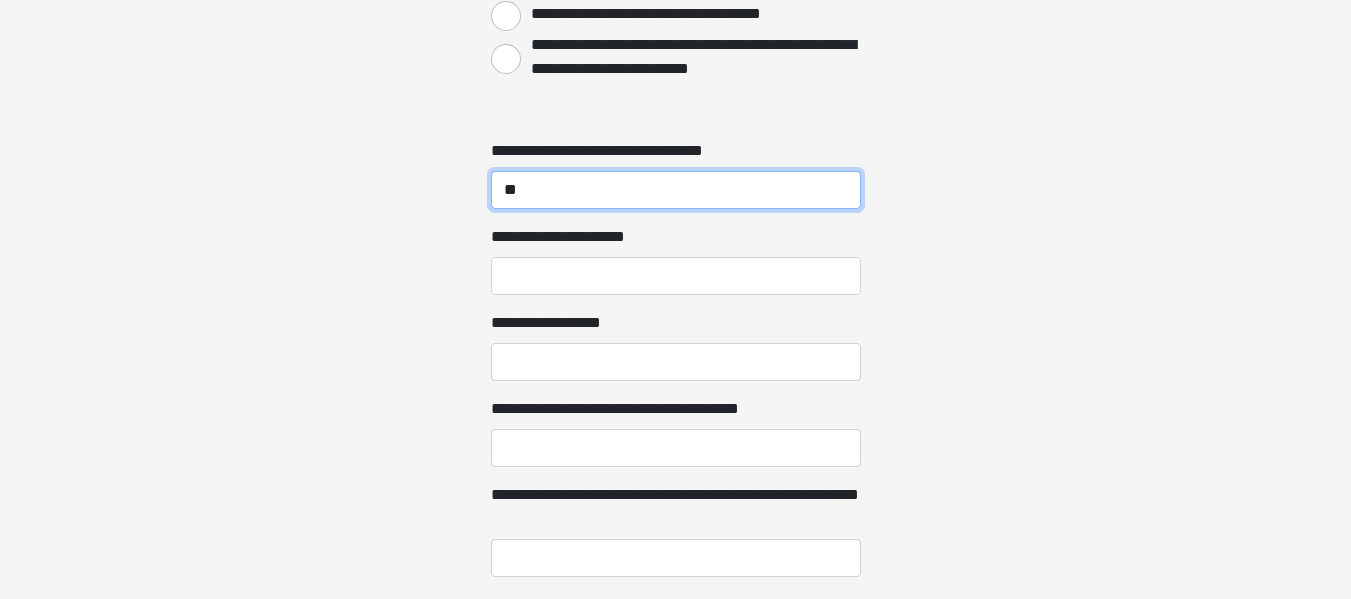 type on "**" 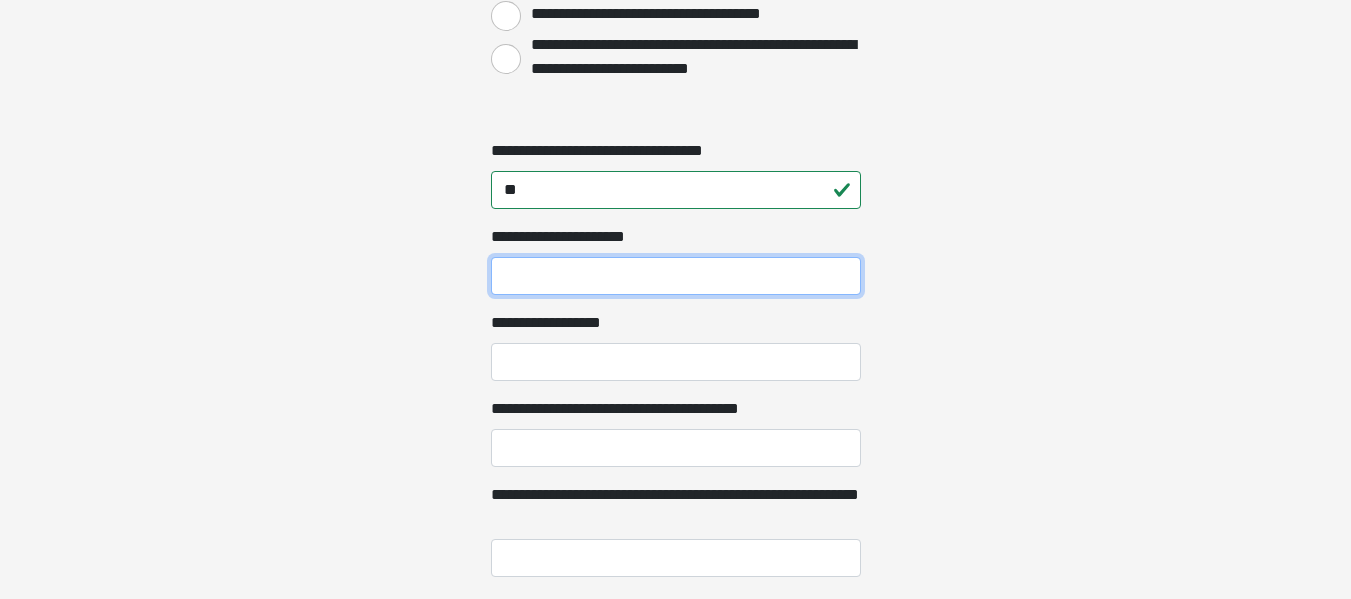 click on "**********" at bounding box center [676, 276] 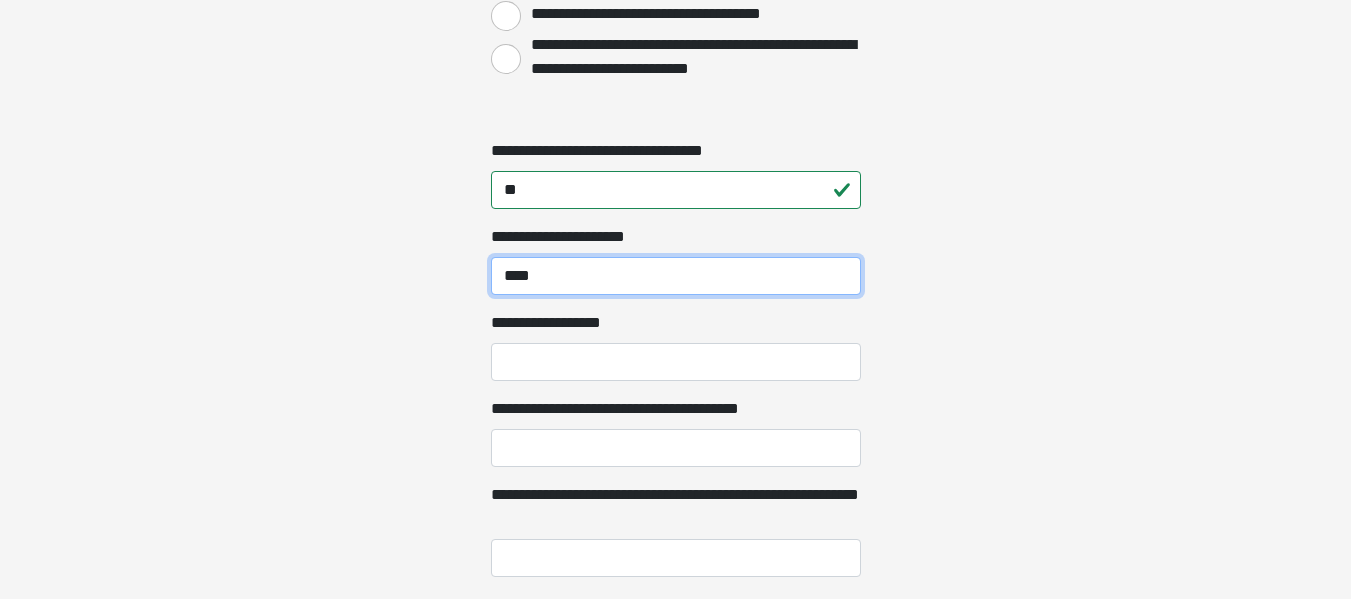 type on "****" 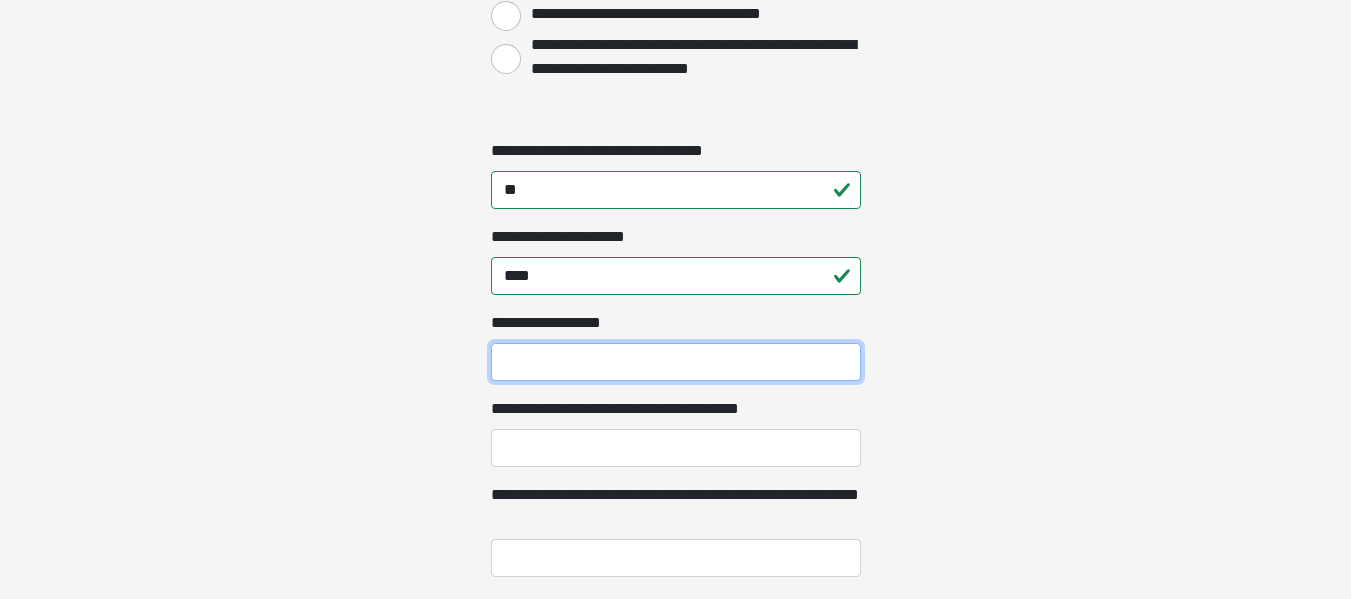 click on "**********" at bounding box center [676, 362] 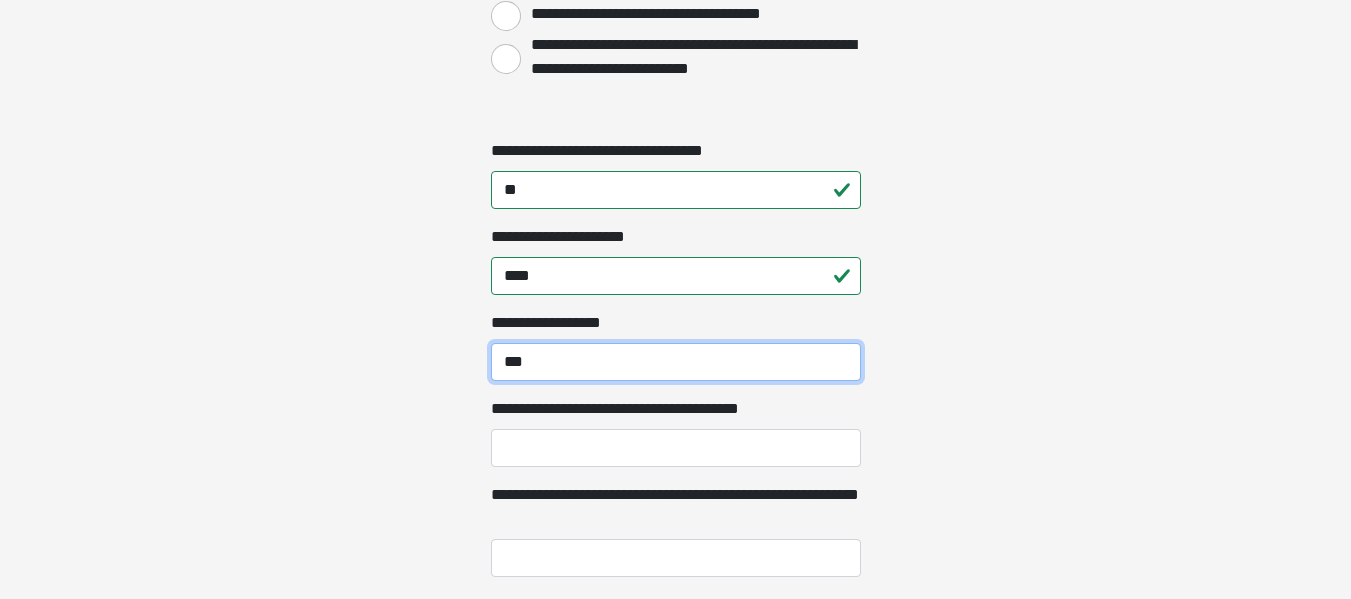 scroll, scrollTop: 2400, scrollLeft: 0, axis: vertical 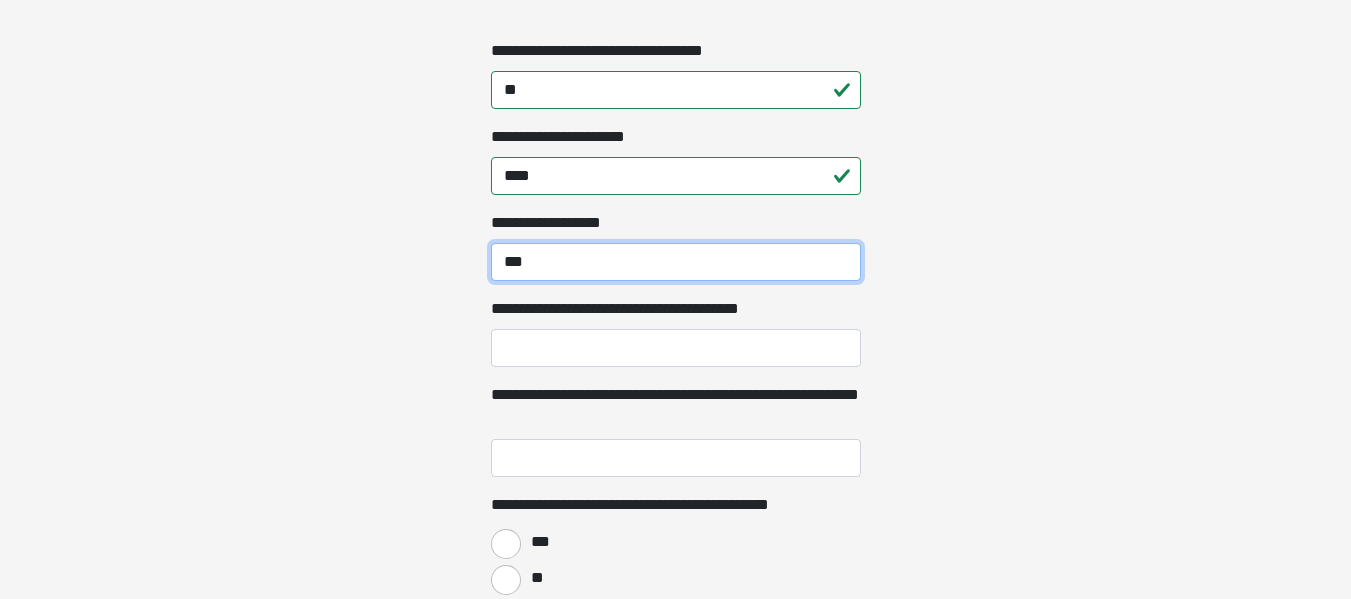 type on "***" 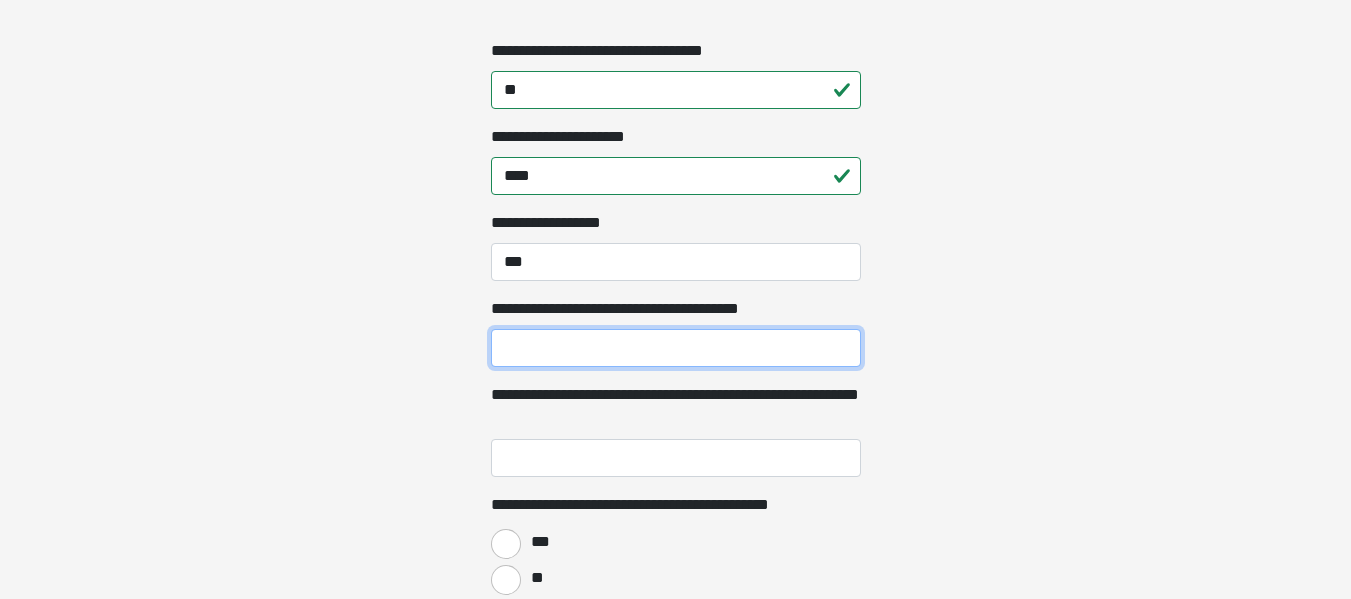 click on "**********" at bounding box center [676, 348] 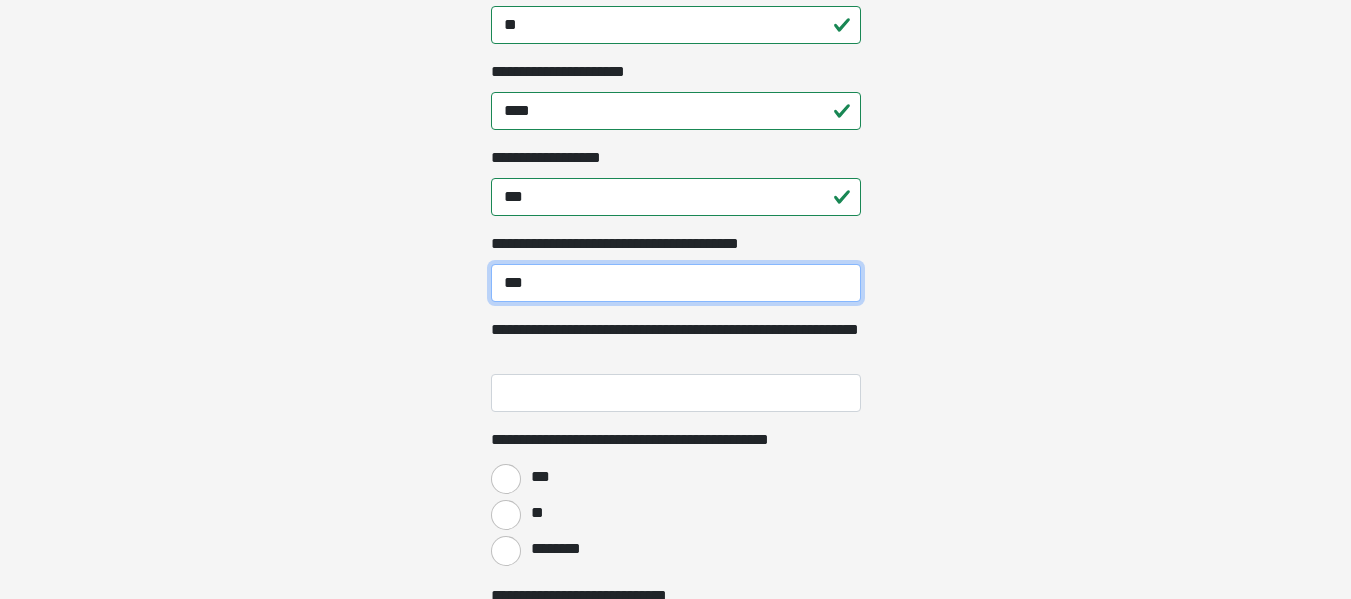 scroll, scrollTop: 2500, scrollLeft: 0, axis: vertical 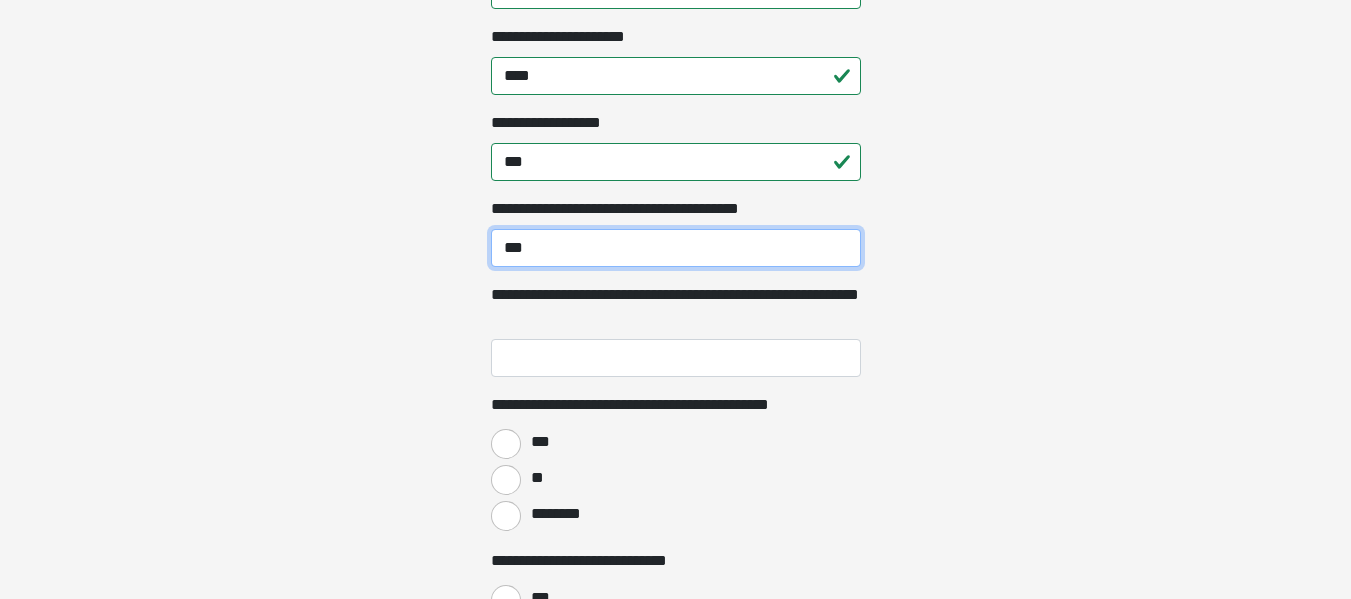 type on "***" 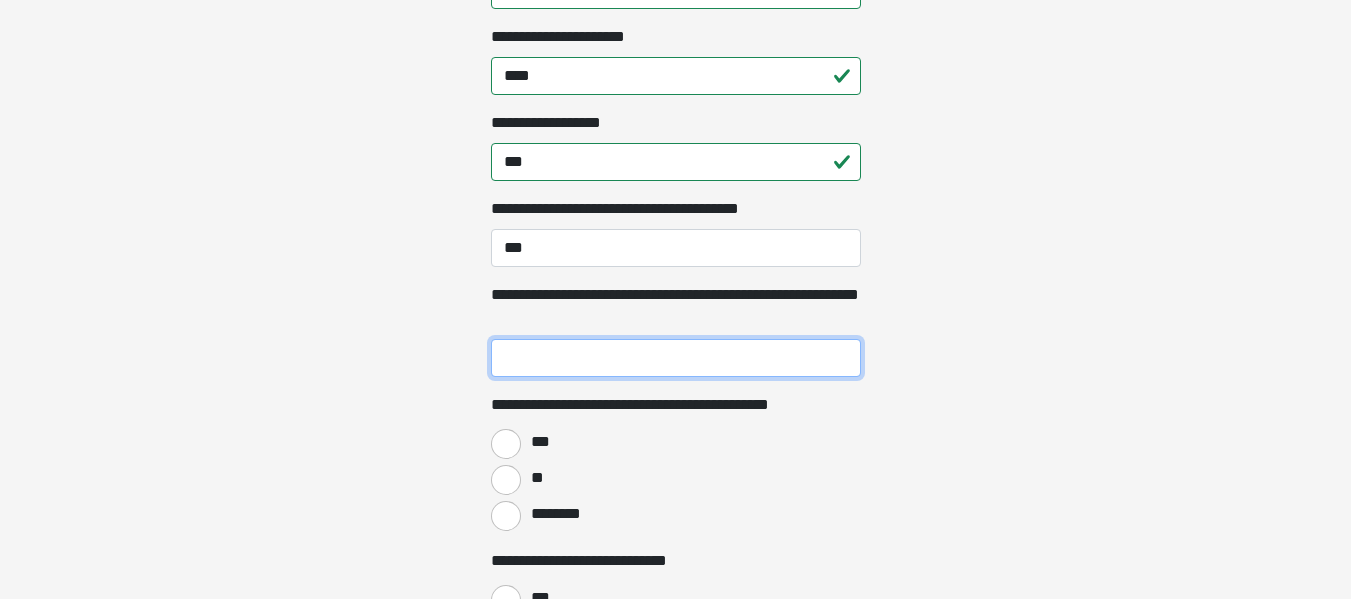 click on "**********" at bounding box center [676, 358] 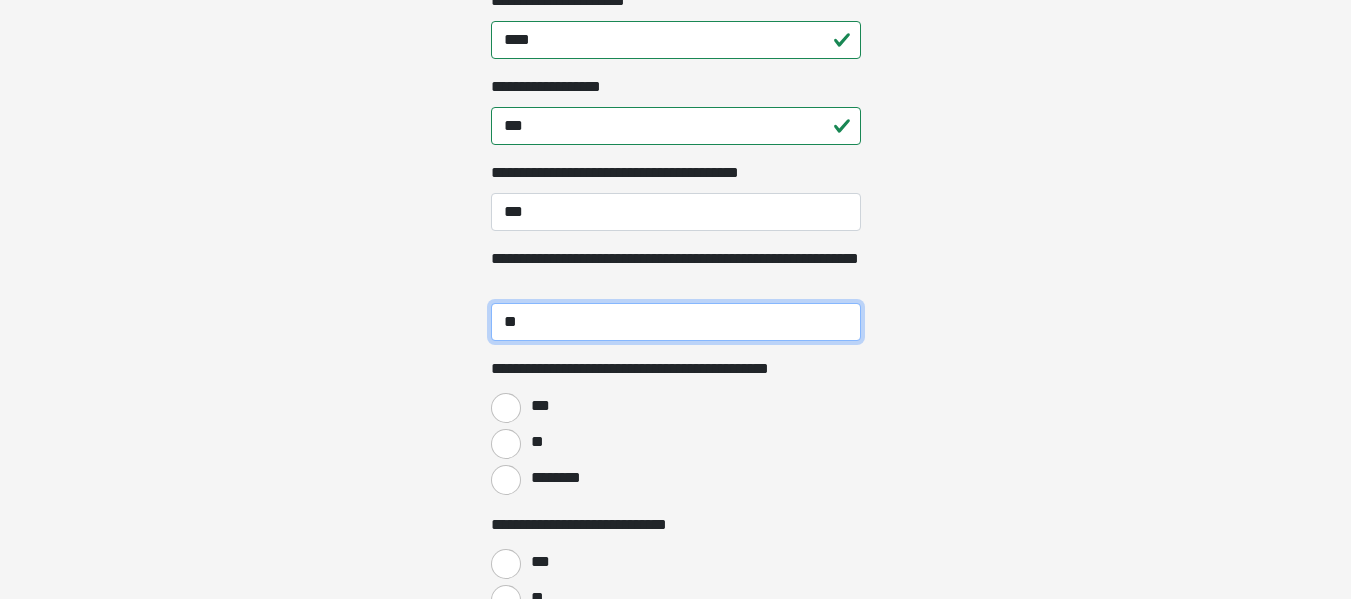 scroll, scrollTop: 2600, scrollLeft: 0, axis: vertical 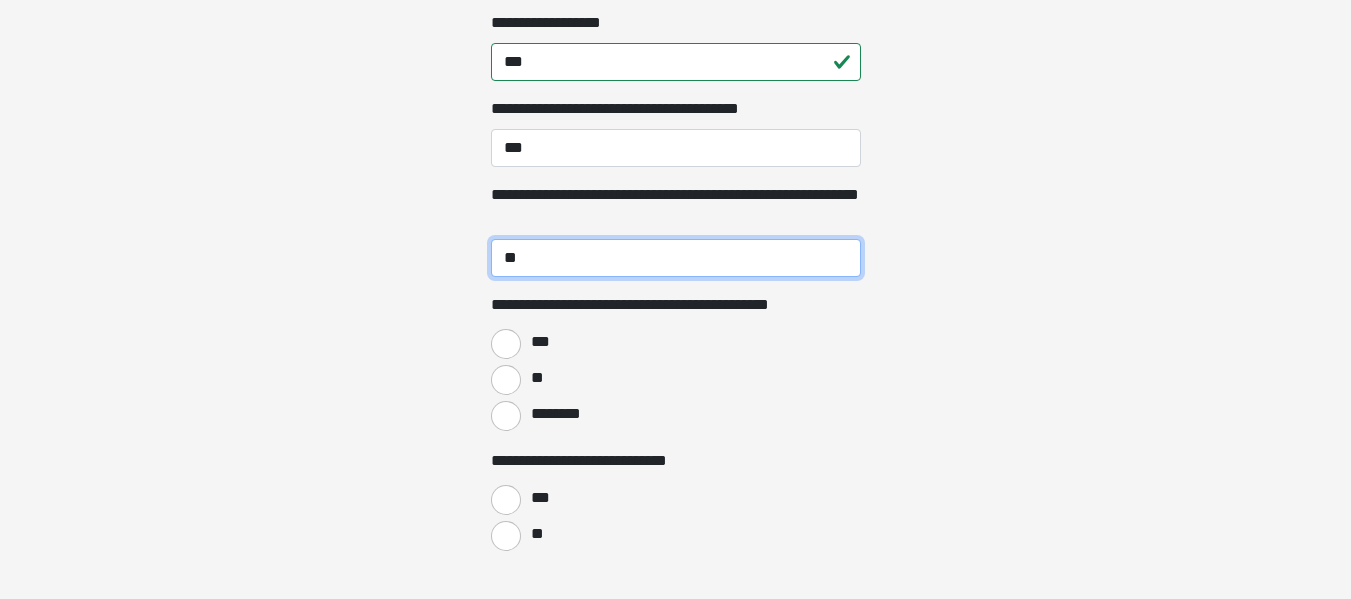 type on "**" 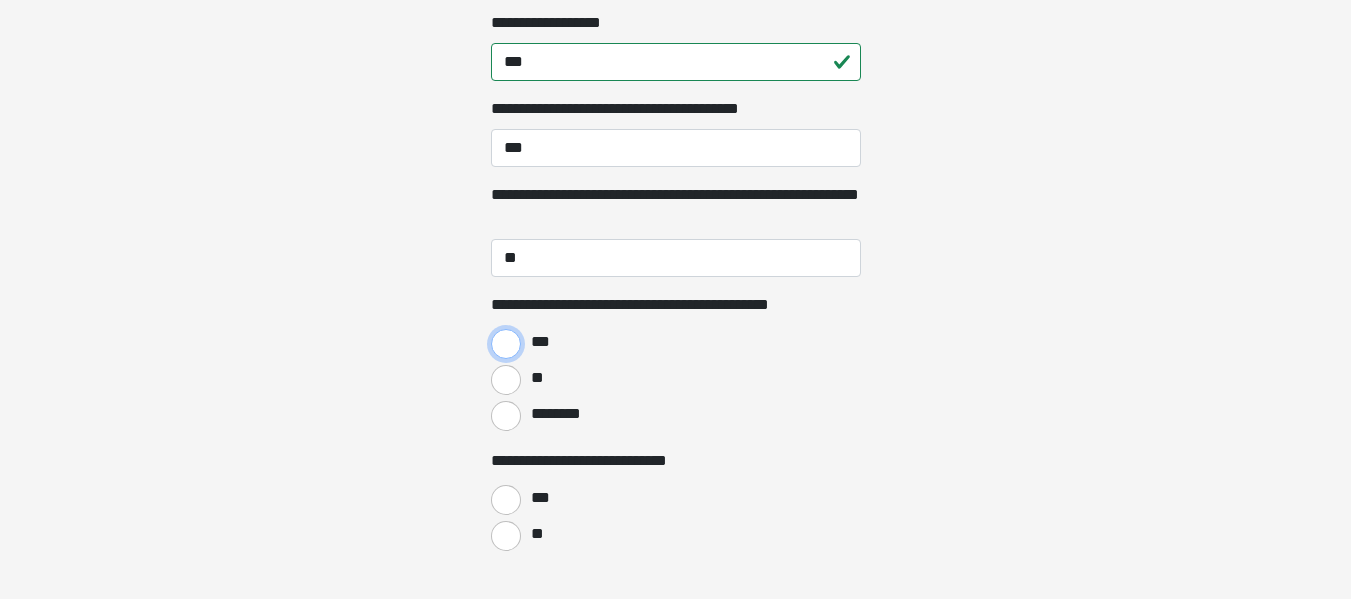 click on "***" at bounding box center [506, 344] 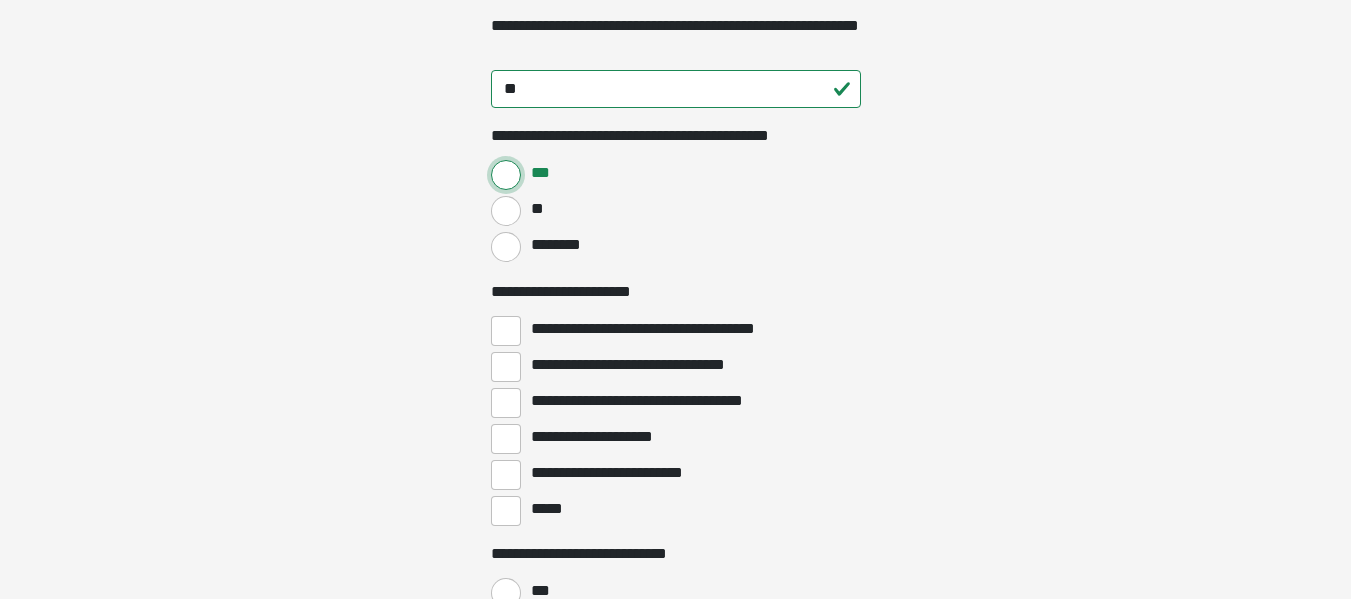 scroll, scrollTop: 2800, scrollLeft: 0, axis: vertical 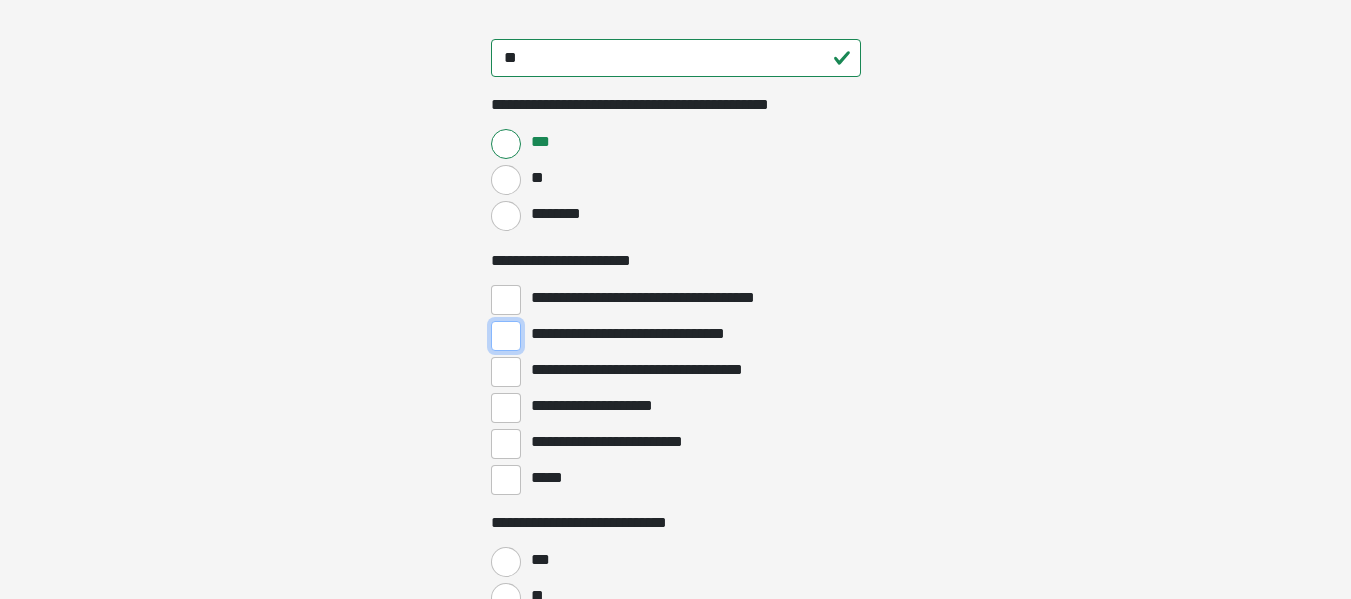 click on "**********" at bounding box center [506, 336] 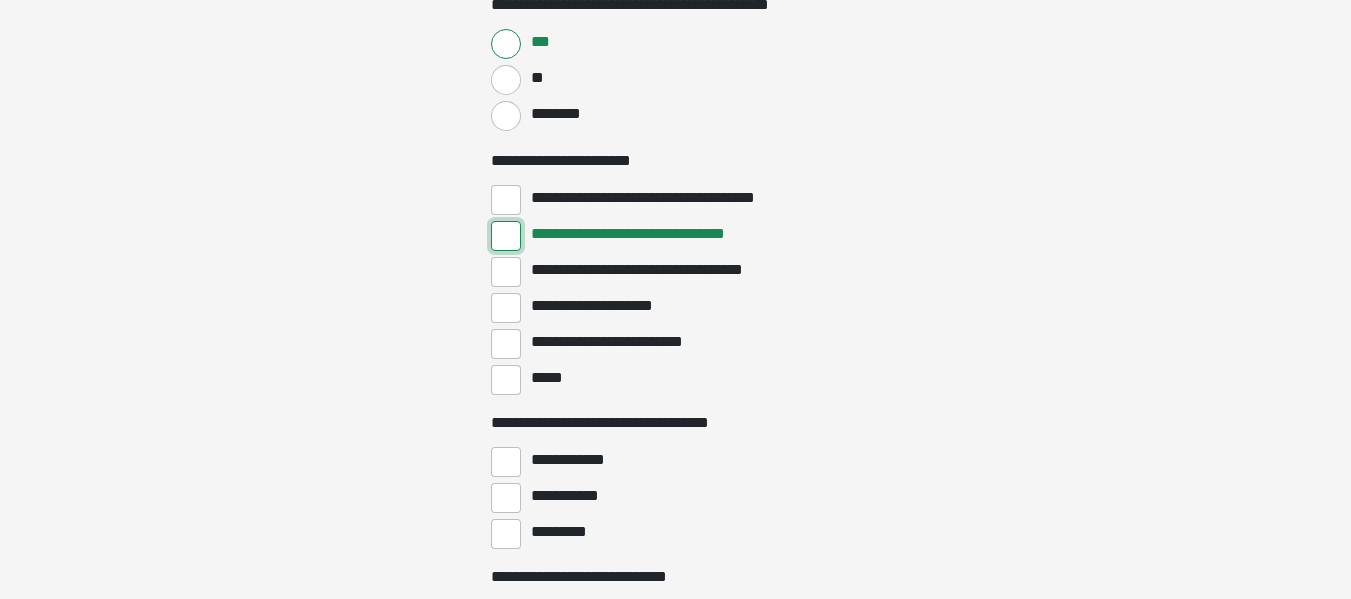 scroll, scrollTop: 3000, scrollLeft: 0, axis: vertical 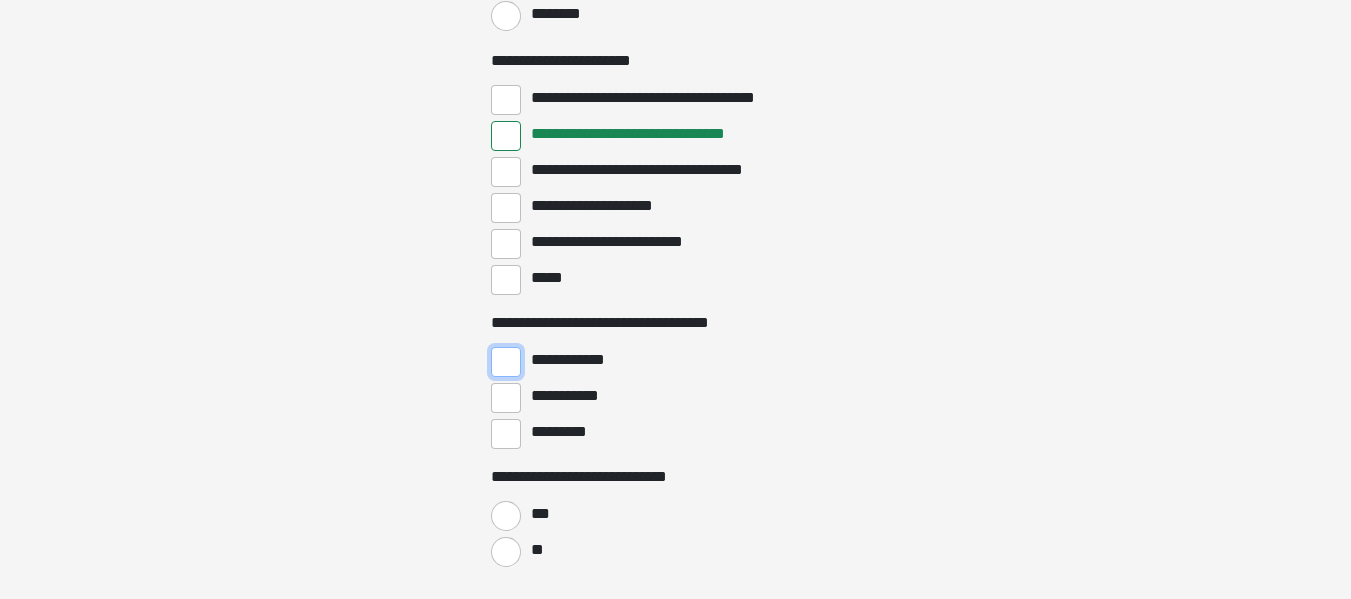 click on "**********" at bounding box center (506, 362) 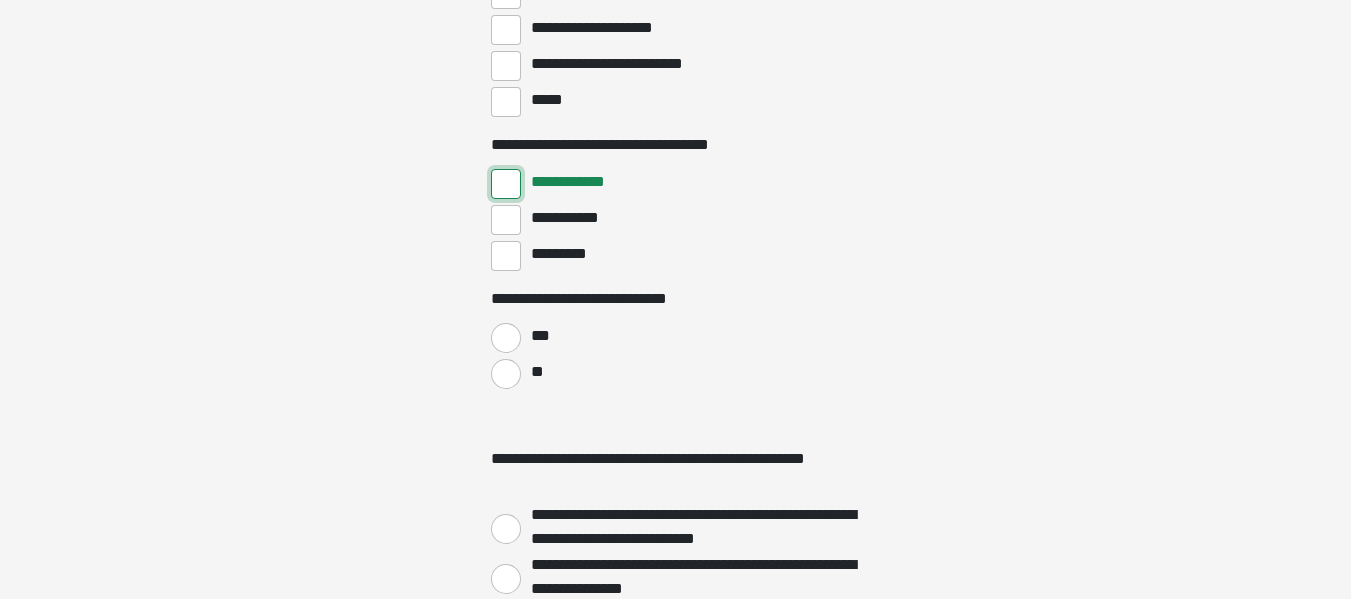 scroll, scrollTop: 3200, scrollLeft: 0, axis: vertical 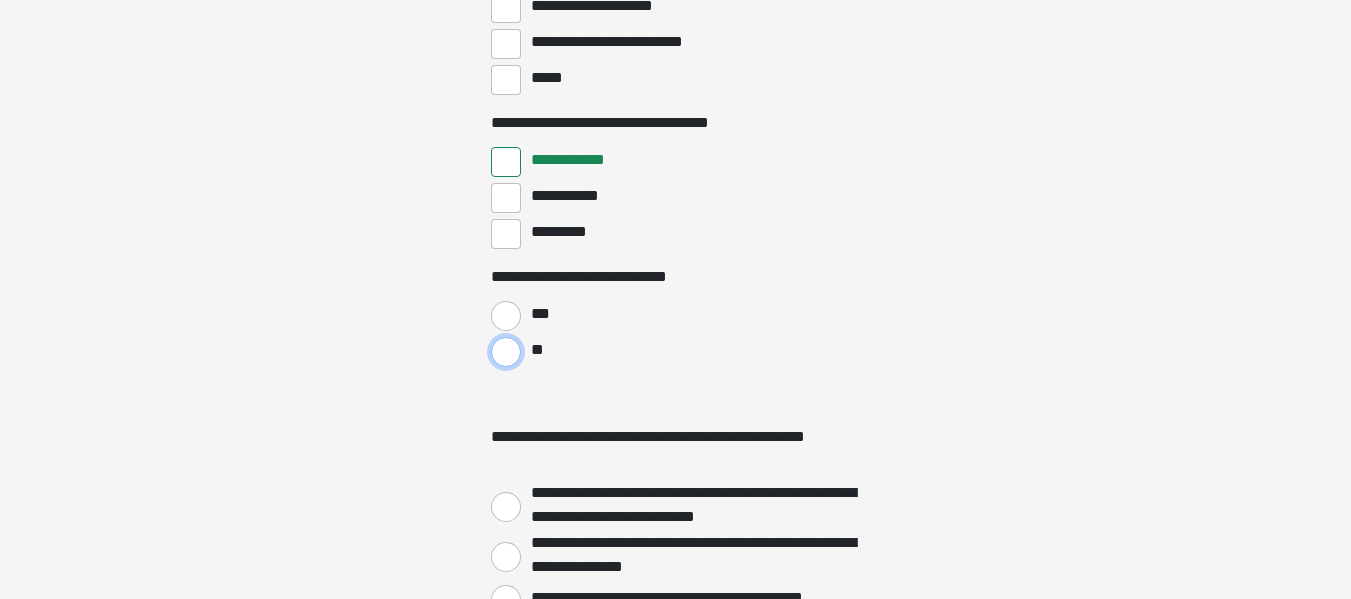 click on "**" at bounding box center [506, 352] 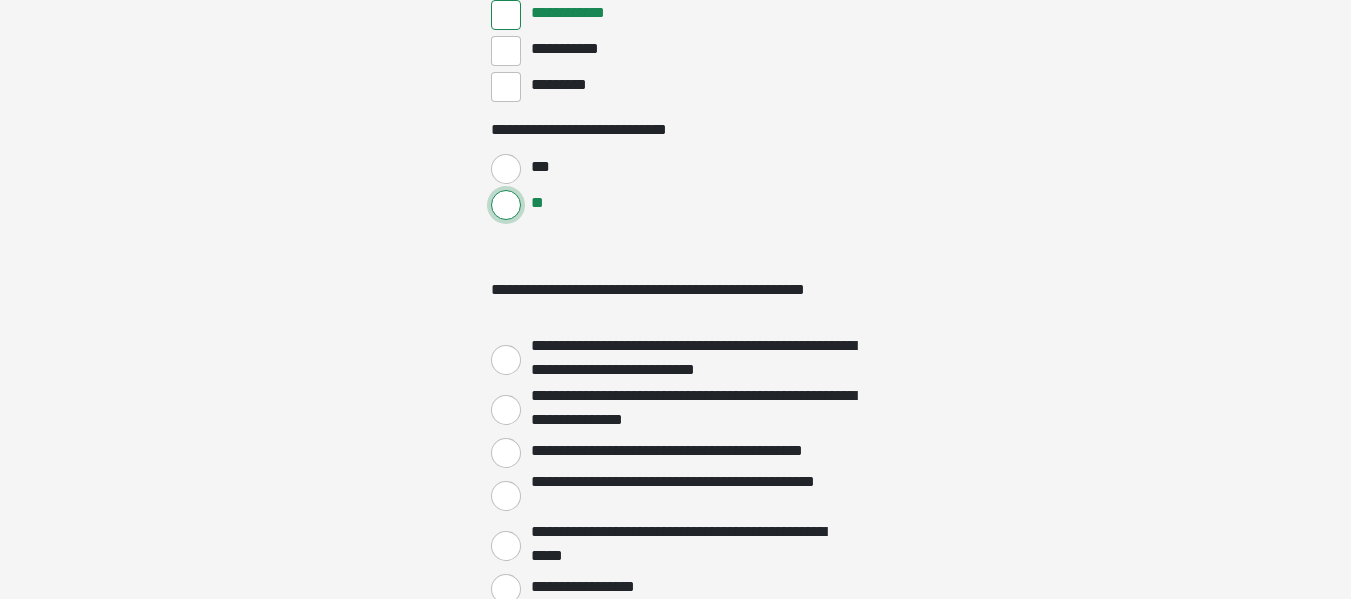 scroll, scrollTop: 3400, scrollLeft: 0, axis: vertical 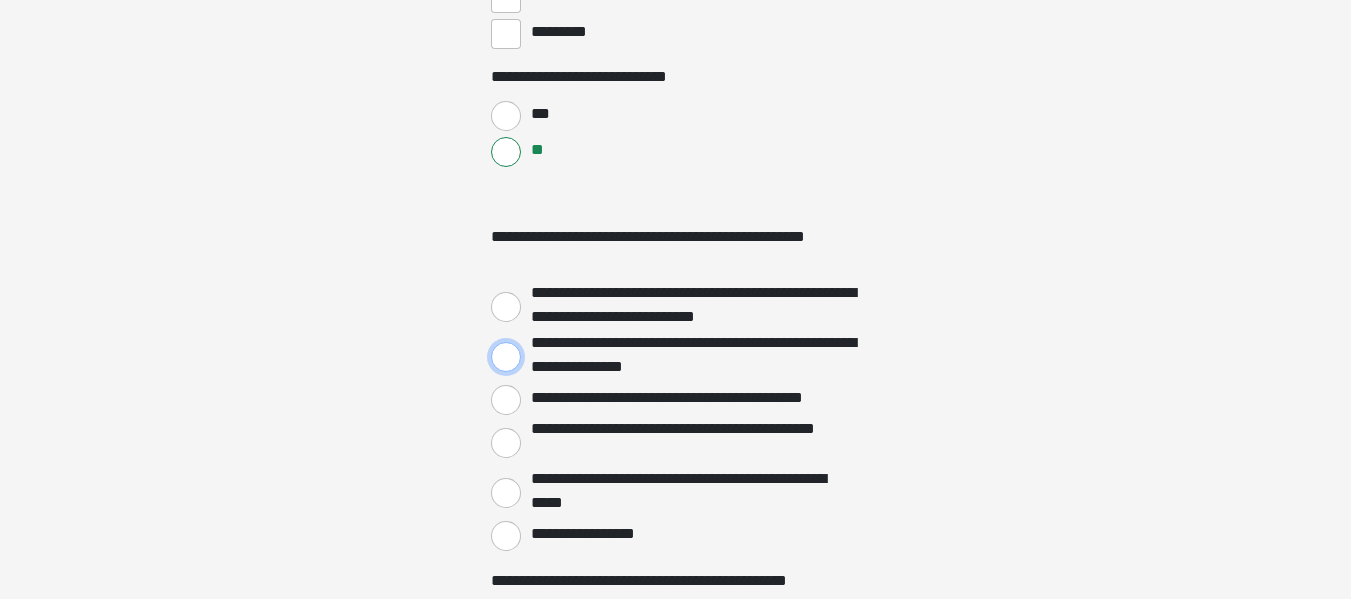 click on "**********" at bounding box center [506, 357] 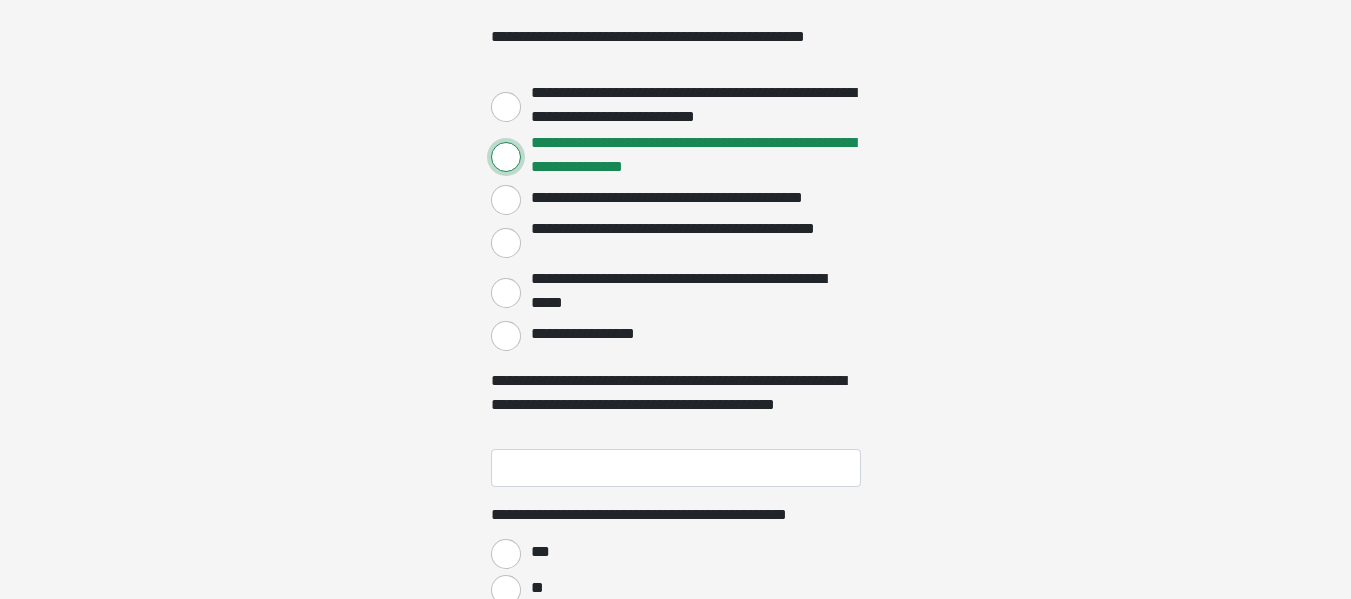 scroll, scrollTop: 3700, scrollLeft: 0, axis: vertical 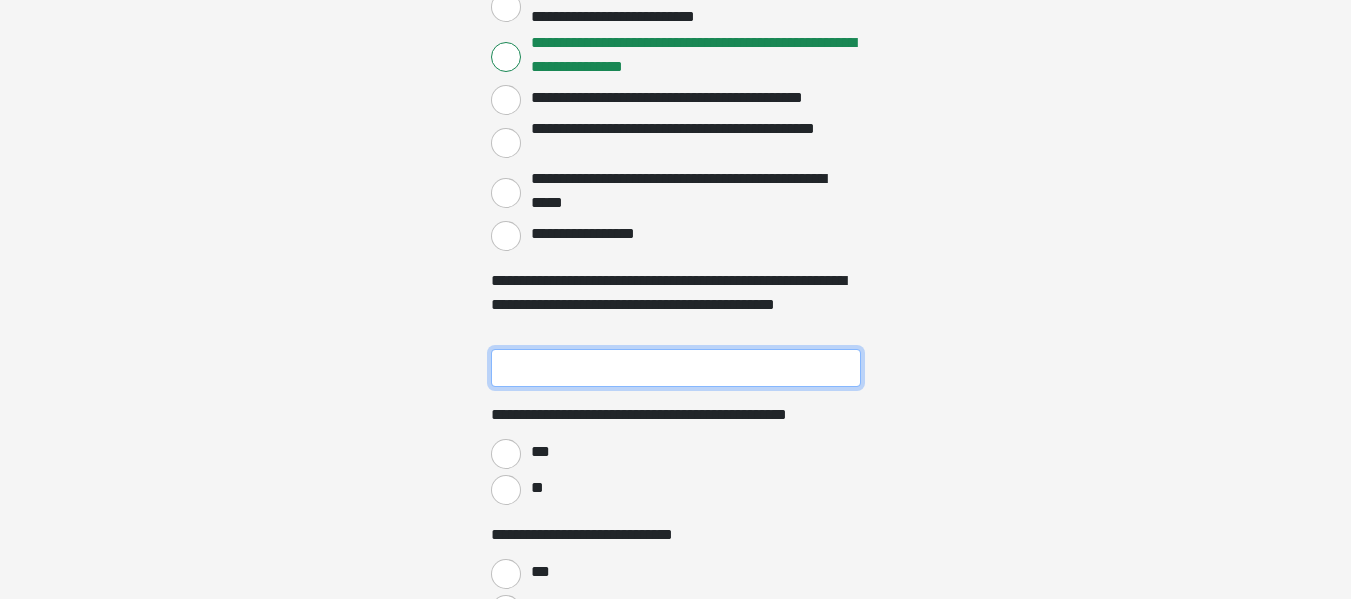 click on "**********" at bounding box center [676, 368] 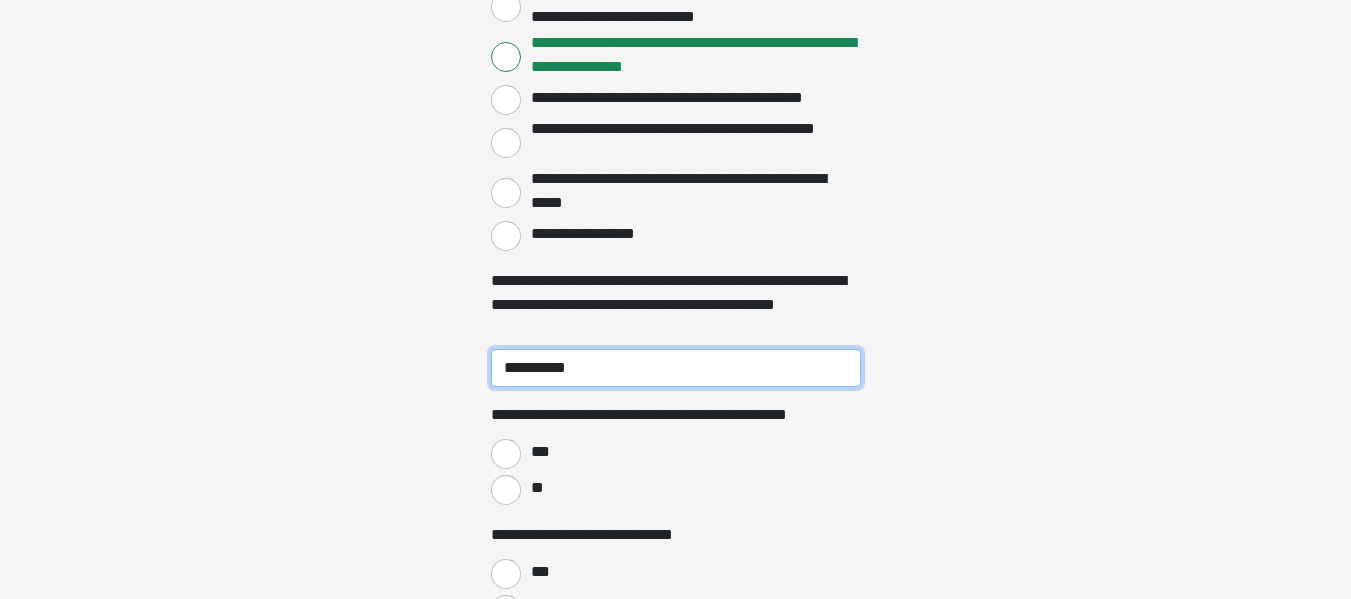 type on "**********" 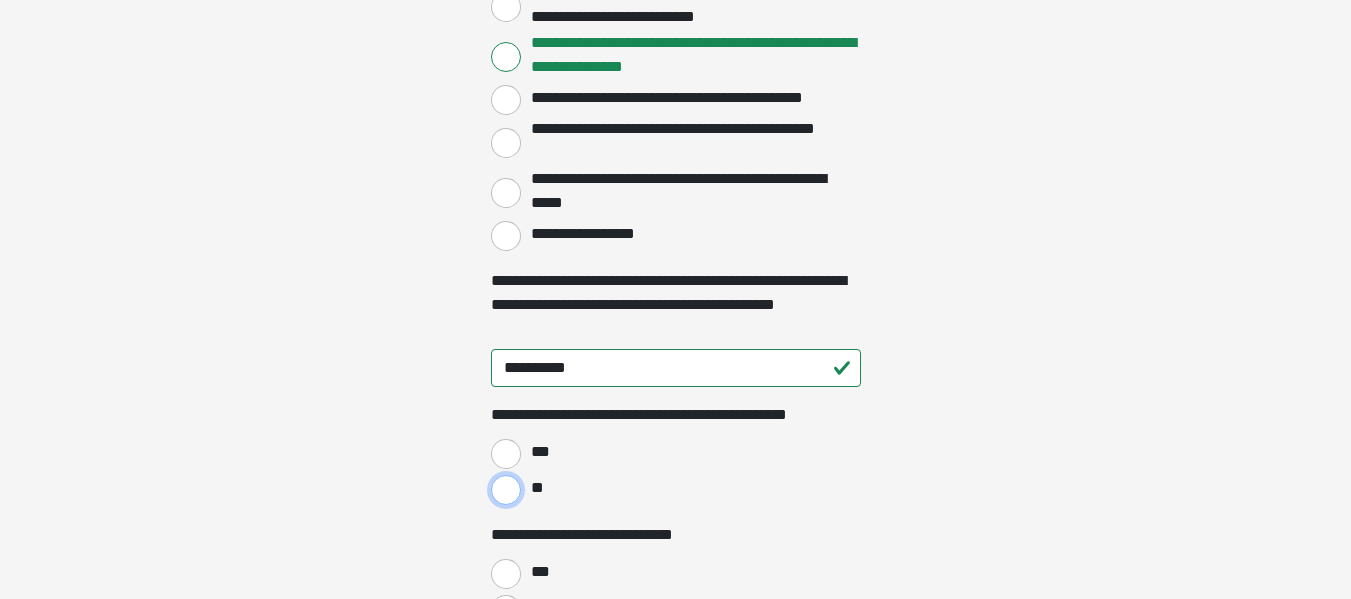 click on "**" at bounding box center (506, 490) 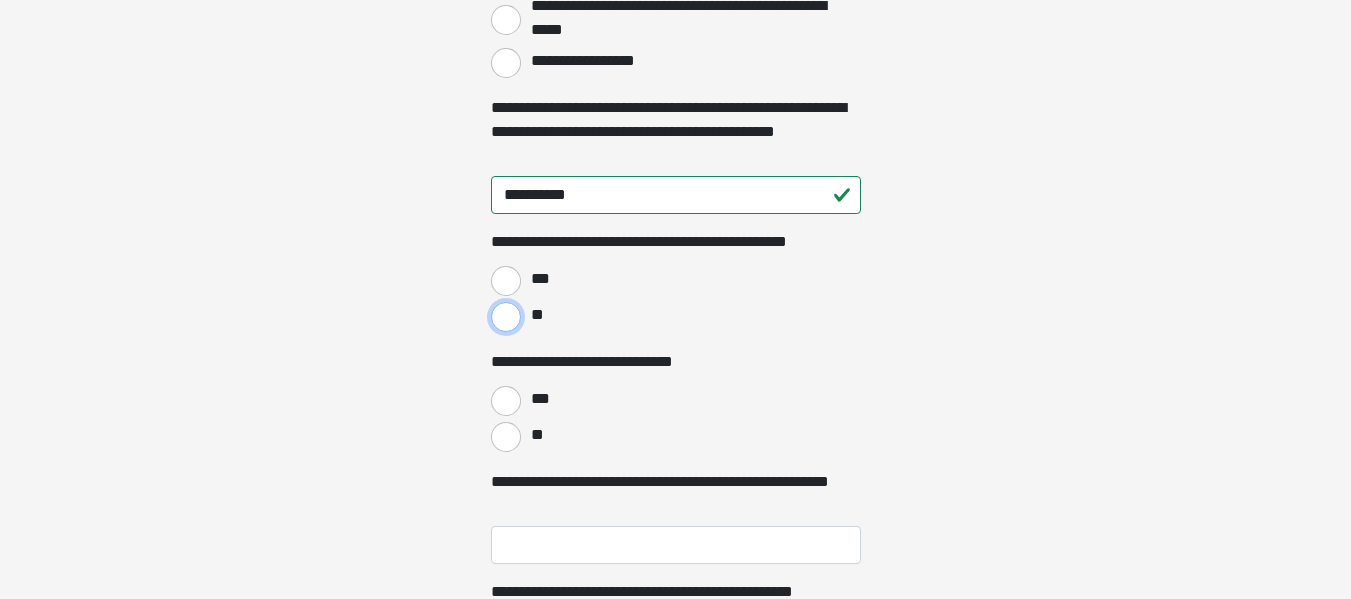 scroll, scrollTop: 3900, scrollLeft: 0, axis: vertical 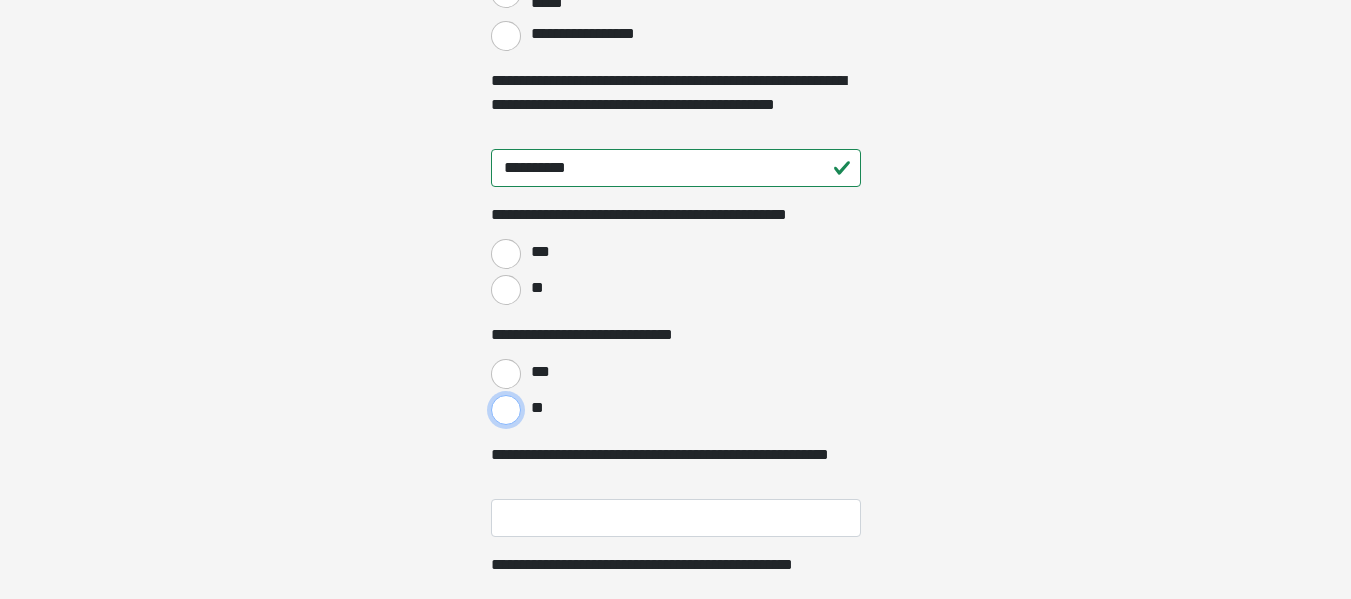 click on "**" at bounding box center (506, 410) 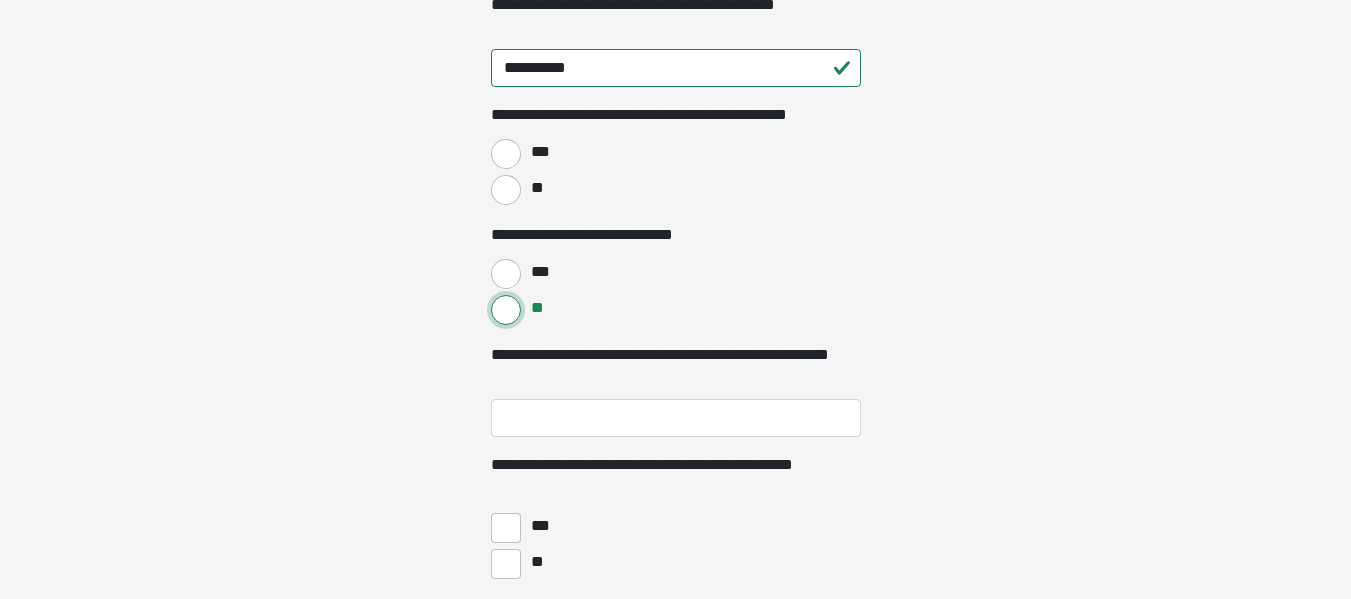 scroll, scrollTop: 4100, scrollLeft: 0, axis: vertical 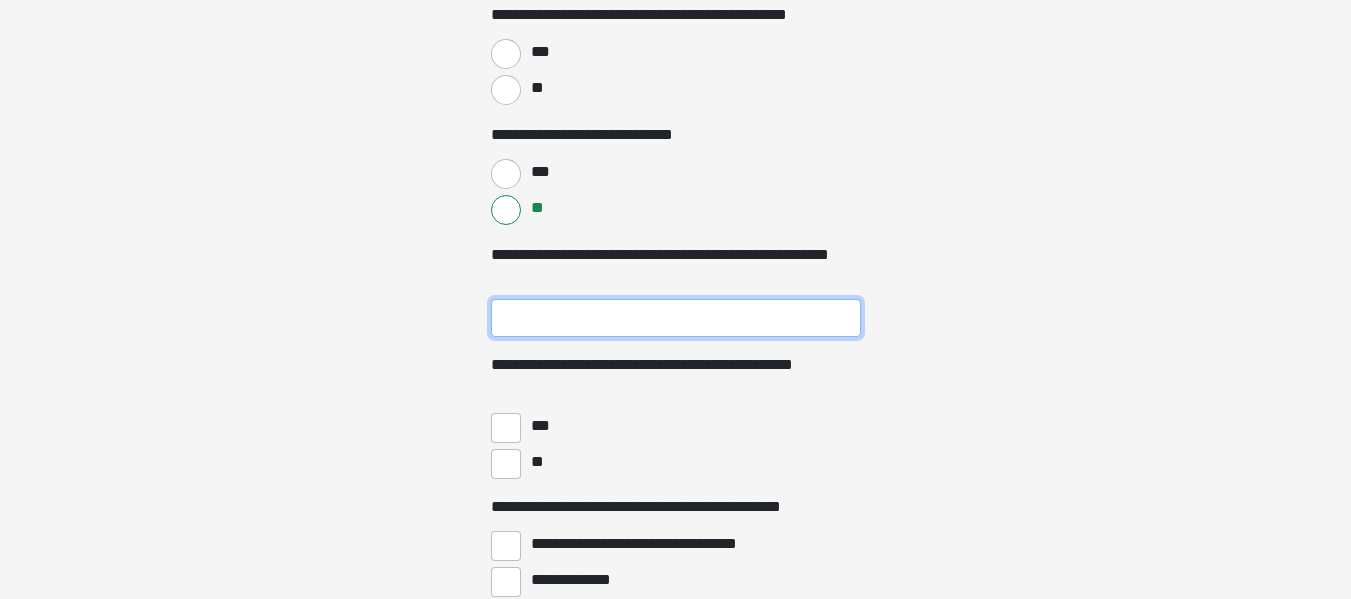 click on "**********" at bounding box center [676, 318] 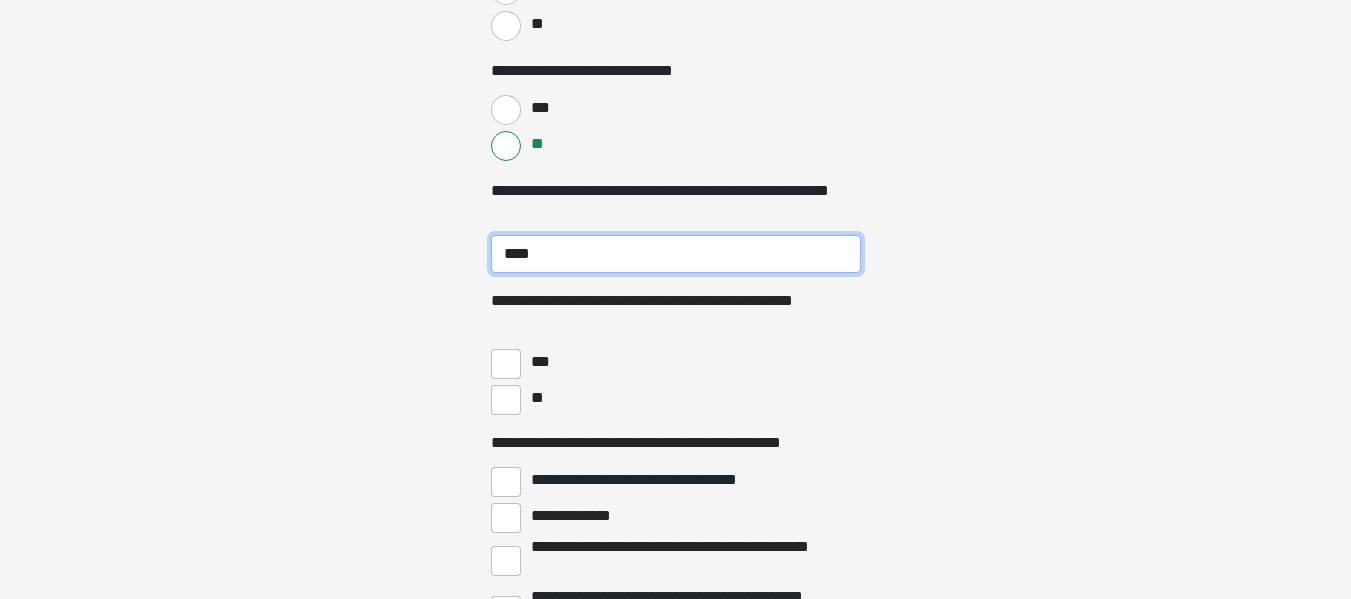 scroll, scrollTop: 4200, scrollLeft: 0, axis: vertical 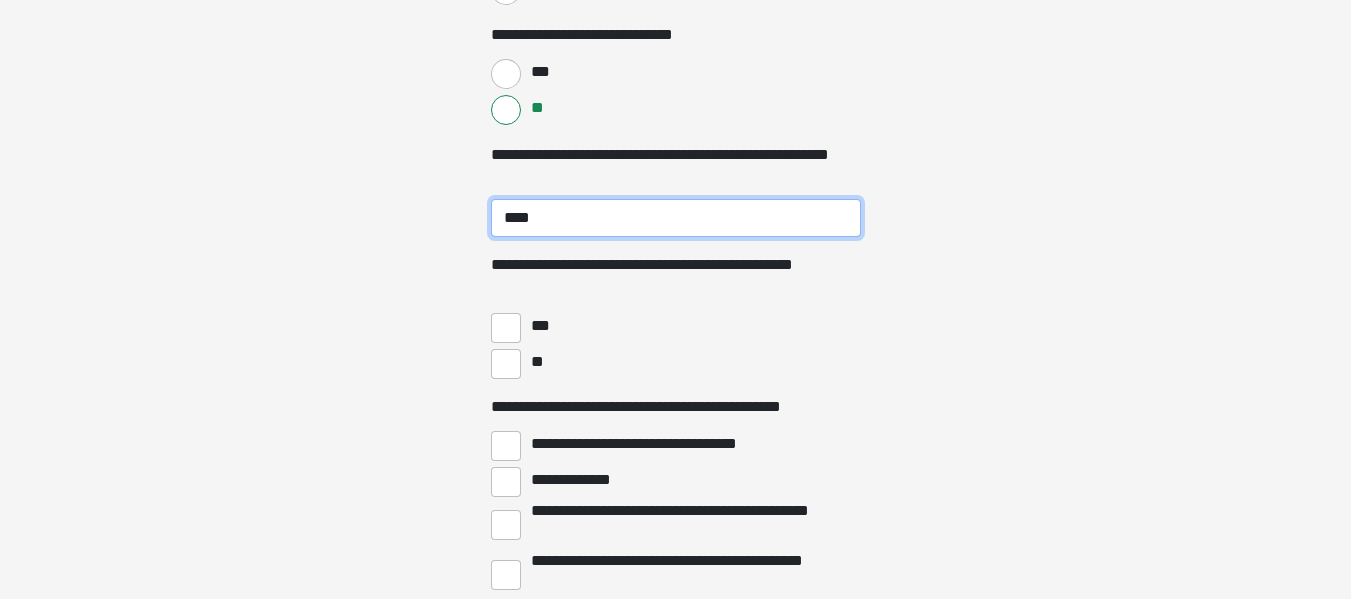 type on "****" 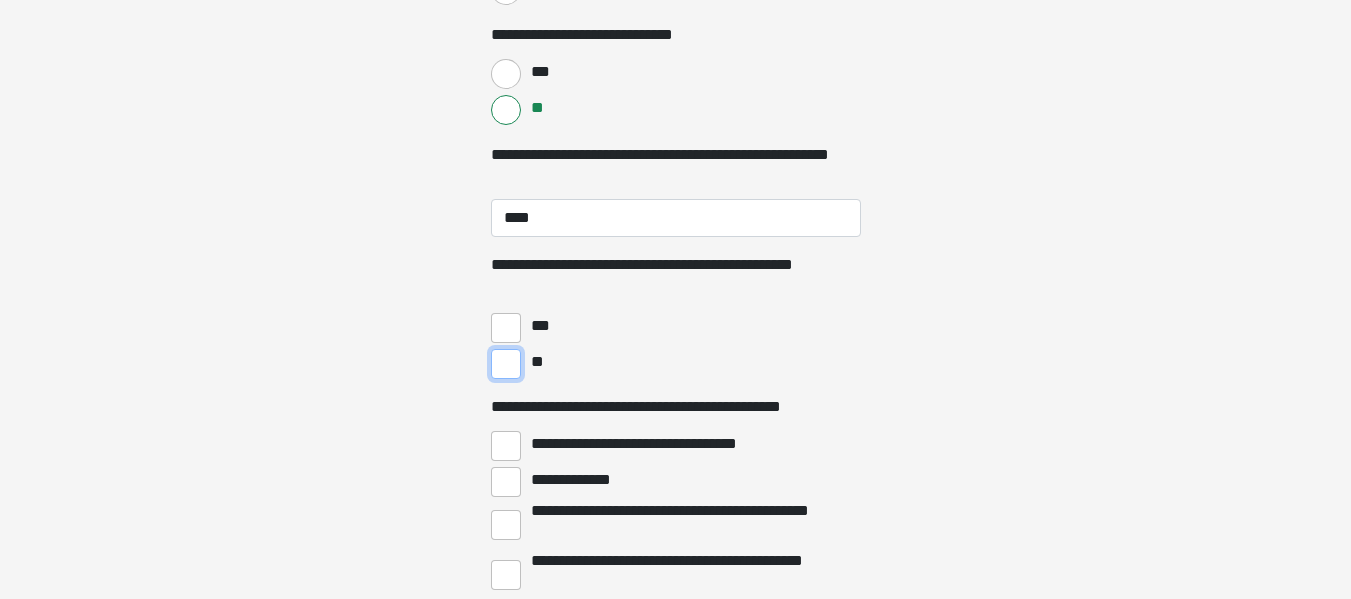 click on "**" at bounding box center (506, 364) 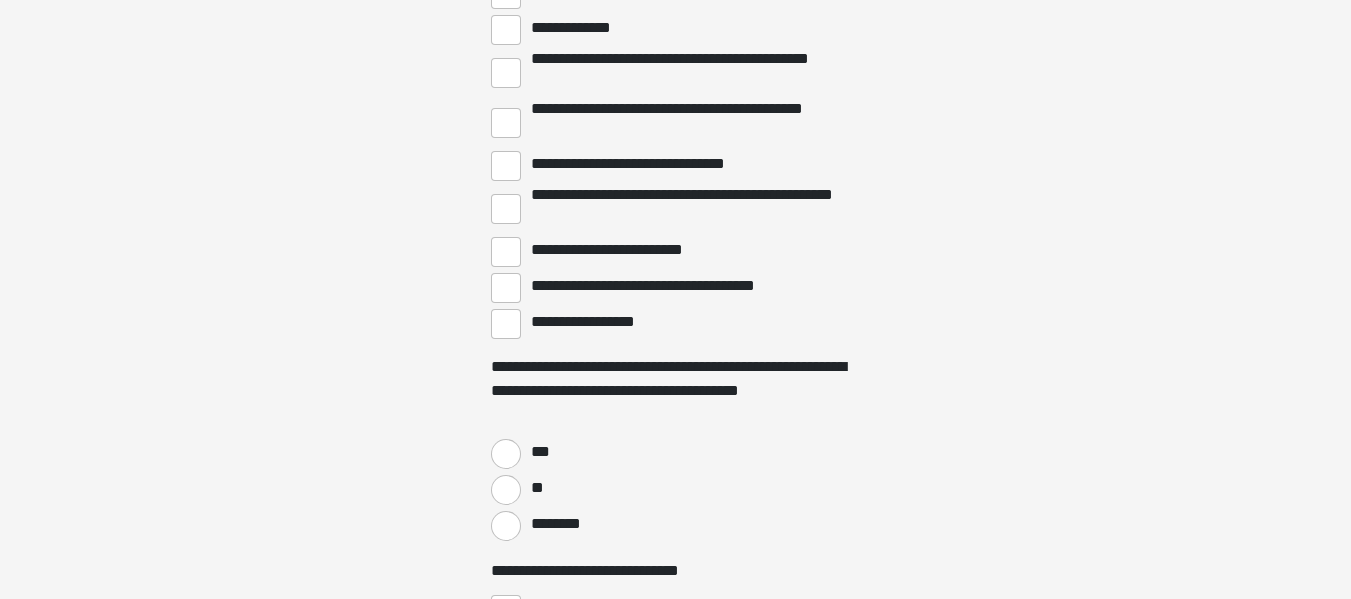scroll, scrollTop: 4700, scrollLeft: 0, axis: vertical 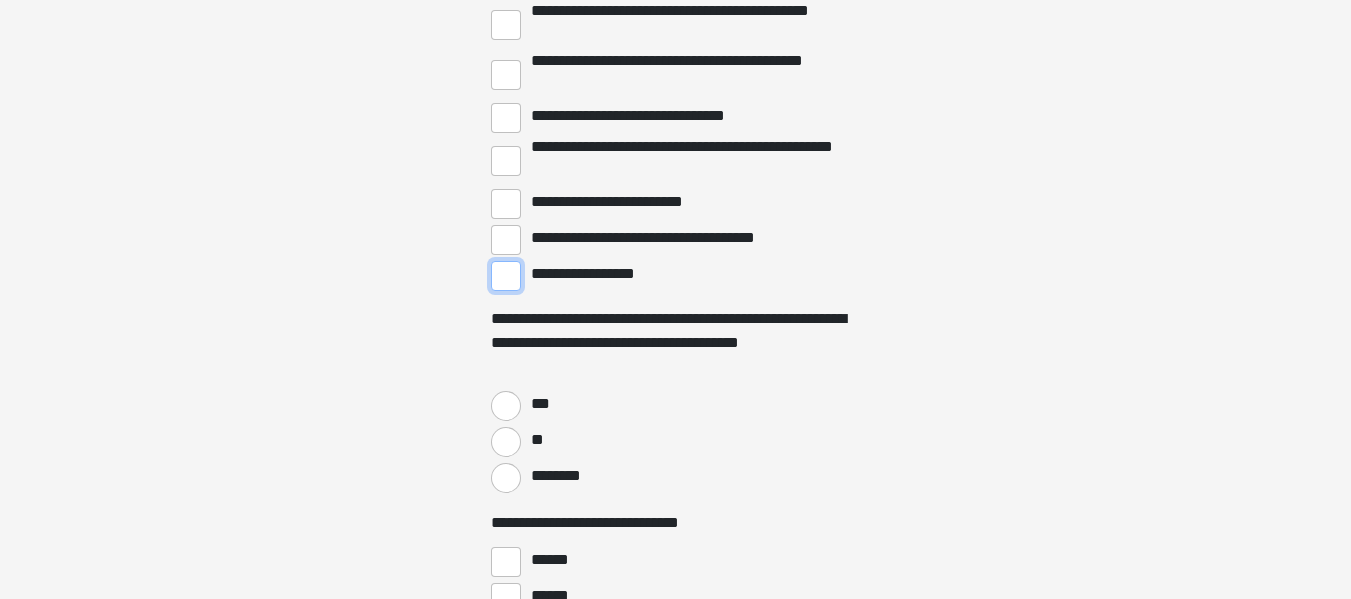 click on "**********" at bounding box center [506, 276] 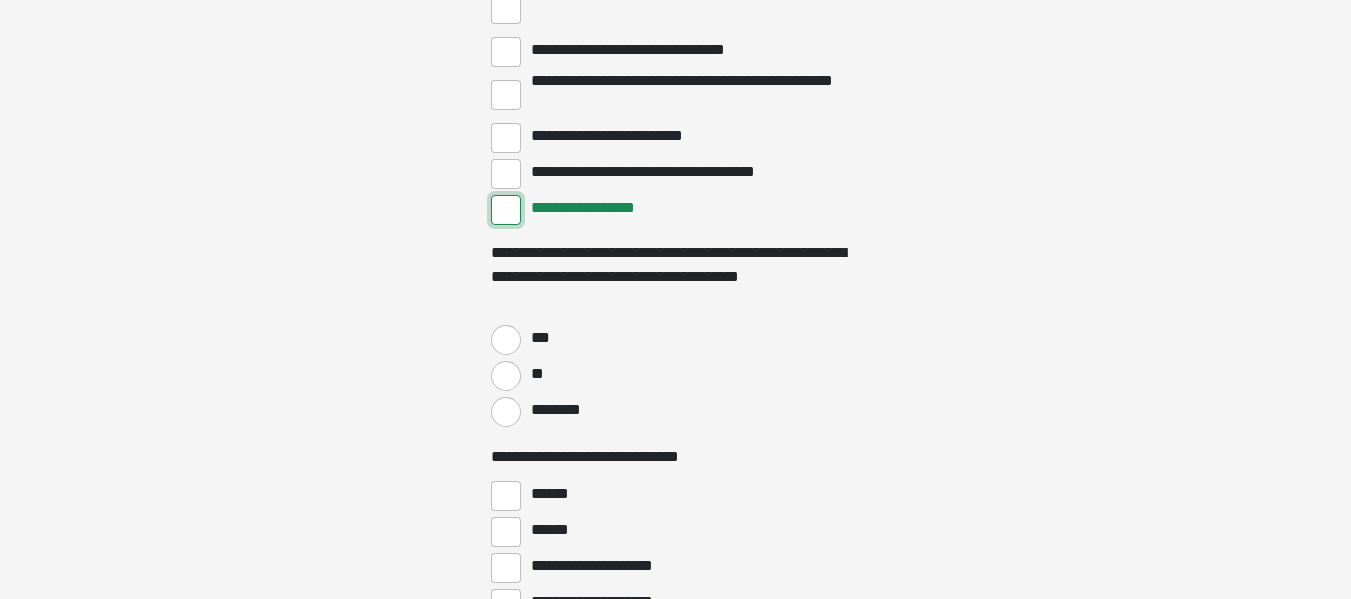 scroll, scrollTop: 4800, scrollLeft: 0, axis: vertical 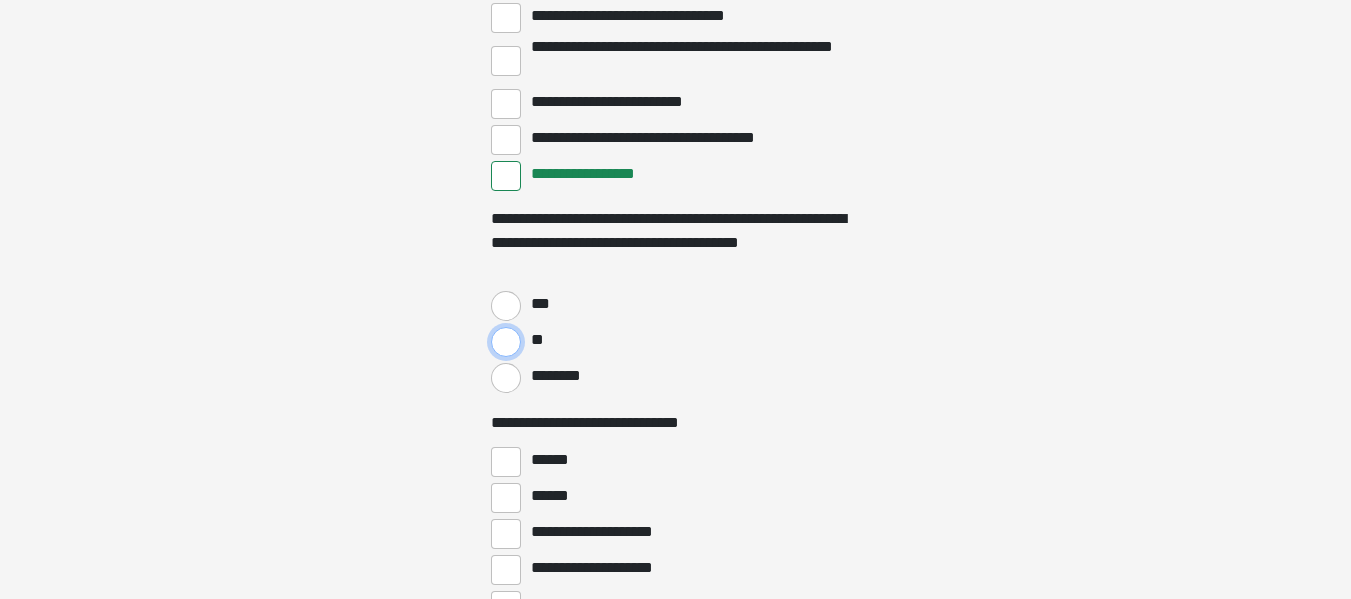 click on "**" at bounding box center (506, 342) 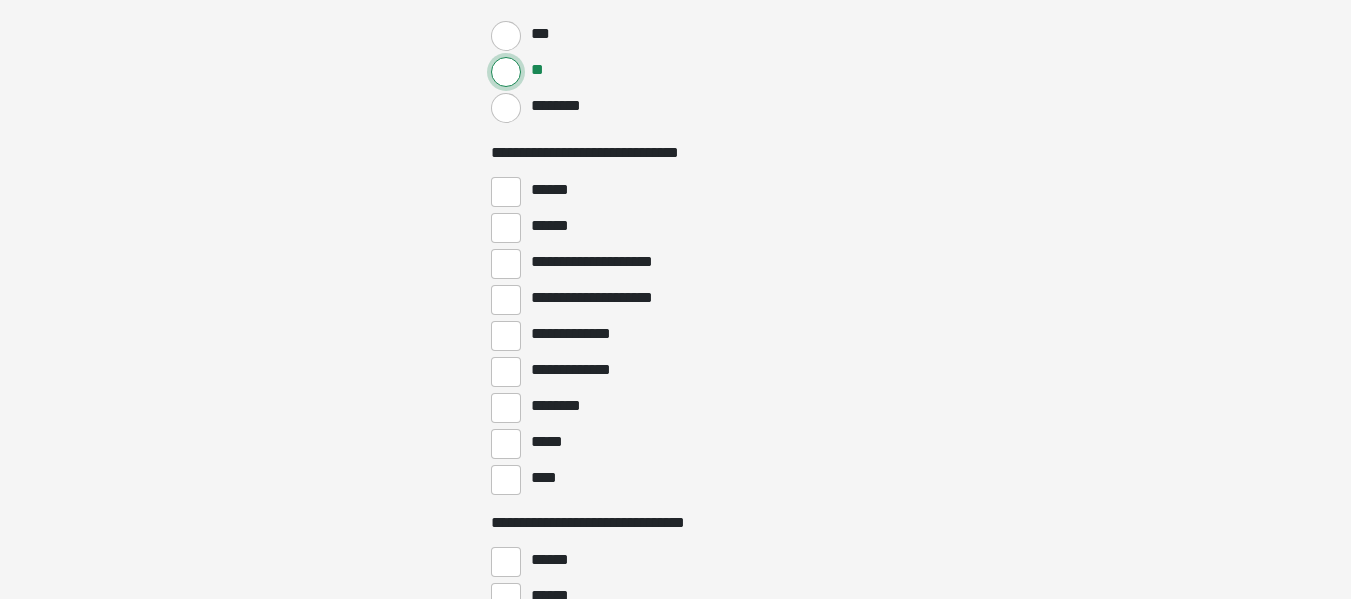 scroll, scrollTop: 5200, scrollLeft: 0, axis: vertical 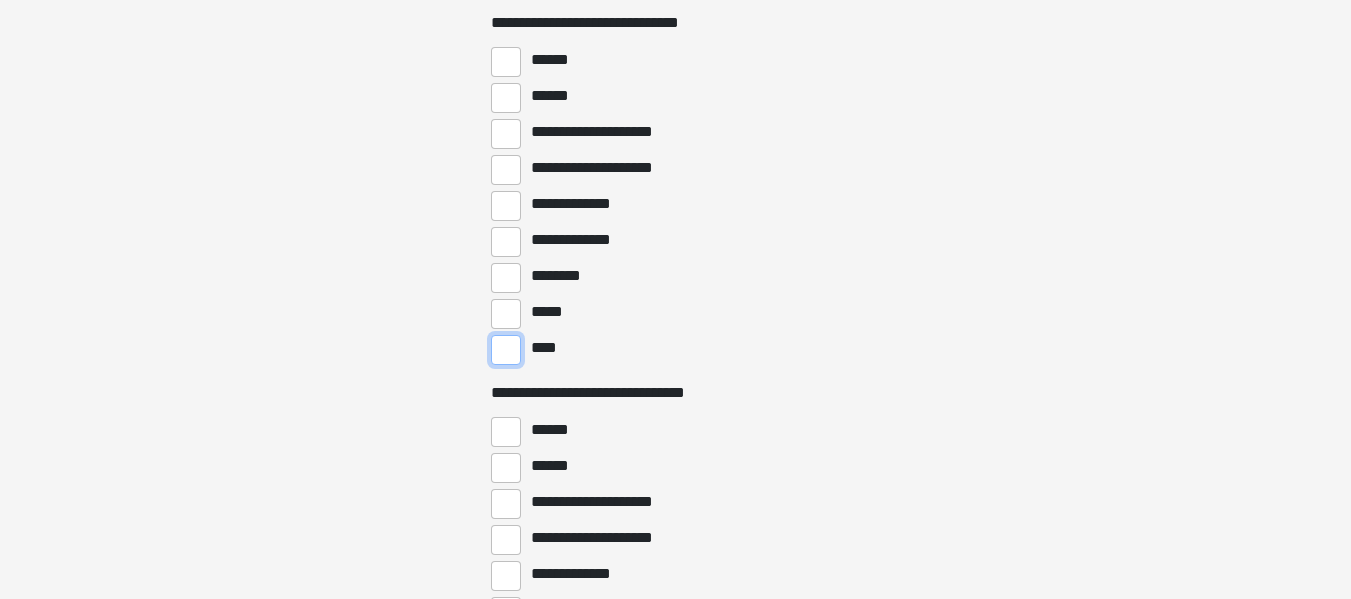 click on "****" at bounding box center [506, 350] 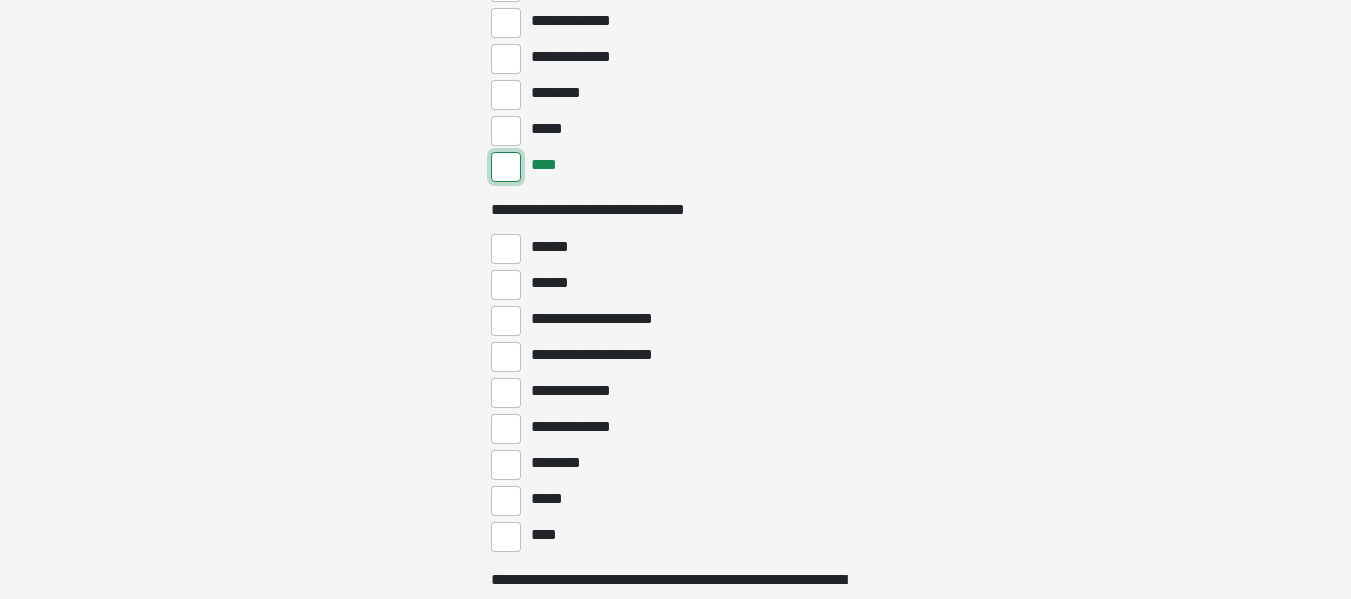 scroll, scrollTop: 5400, scrollLeft: 0, axis: vertical 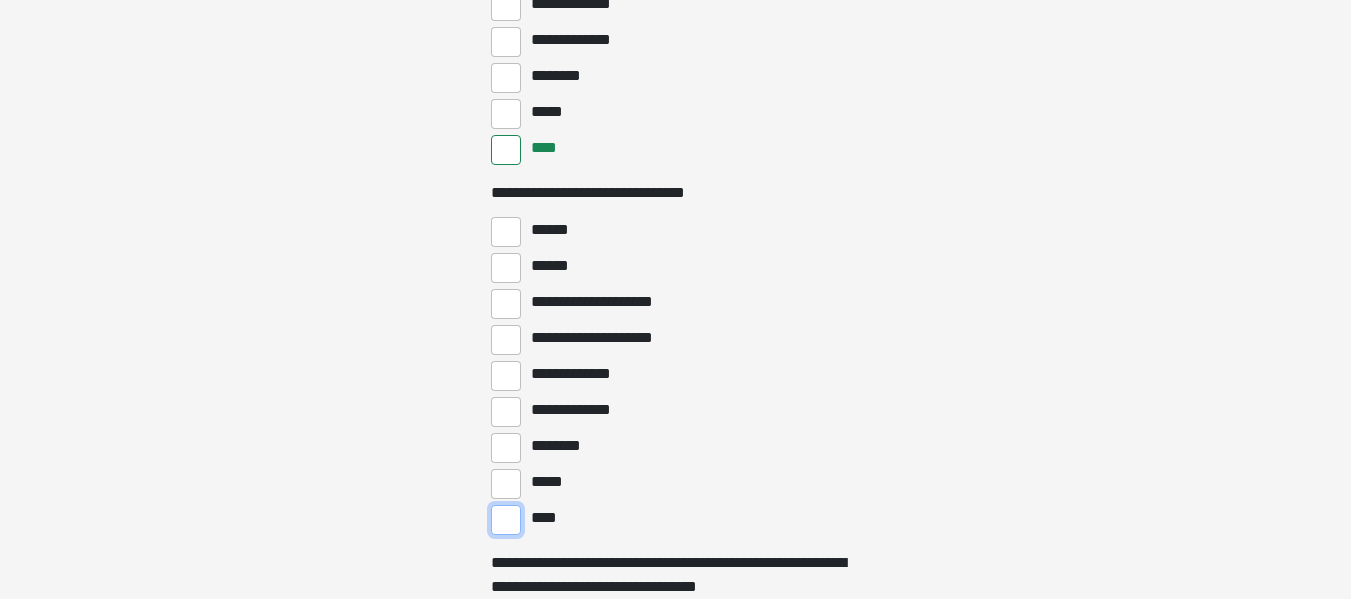 click on "****" at bounding box center [506, 520] 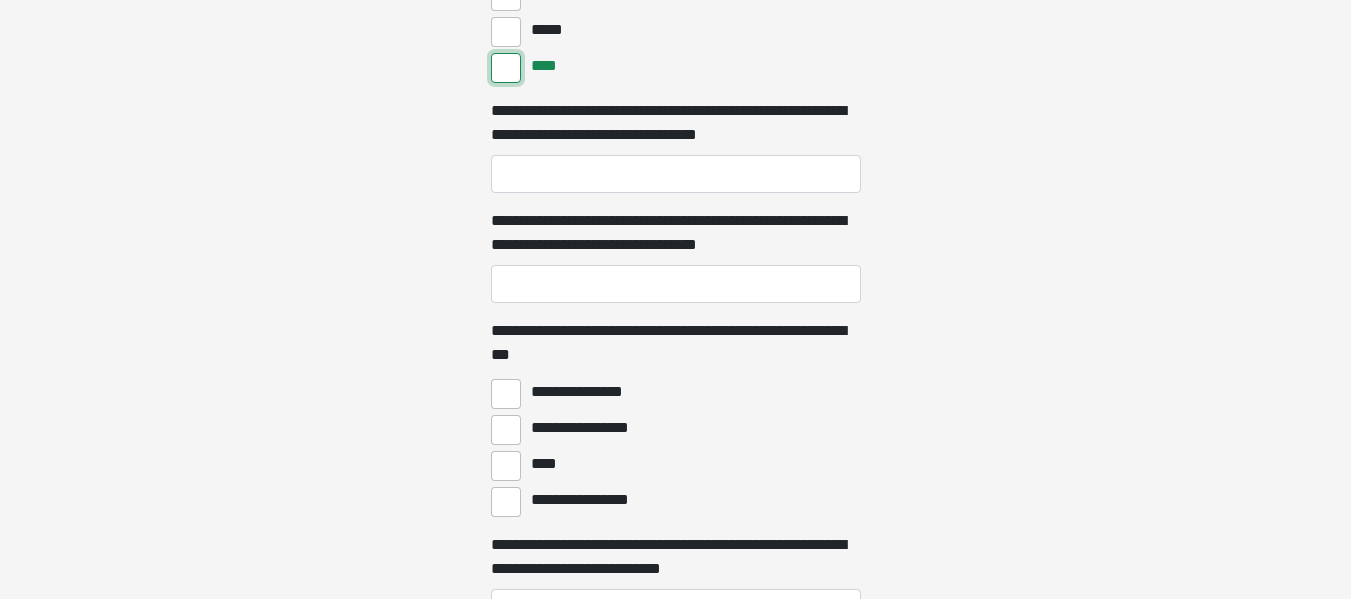 scroll, scrollTop: 5900, scrollLeft: 0, axis: vertical 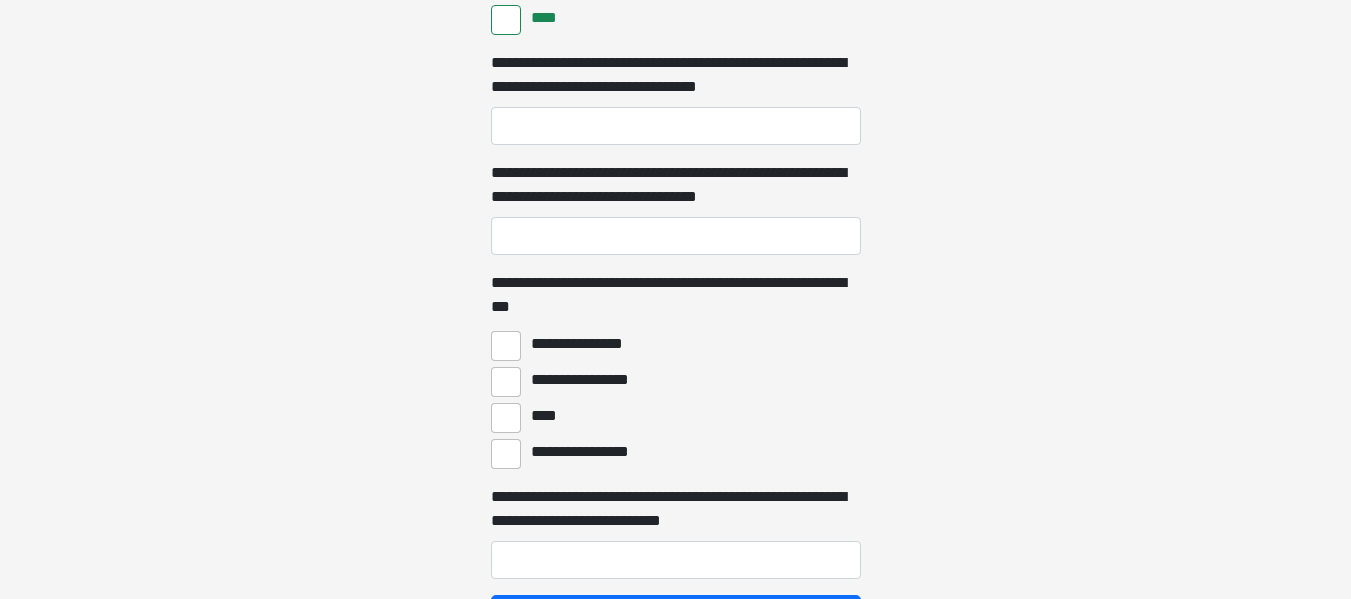 click on "****" at bounding box center [545, 416] 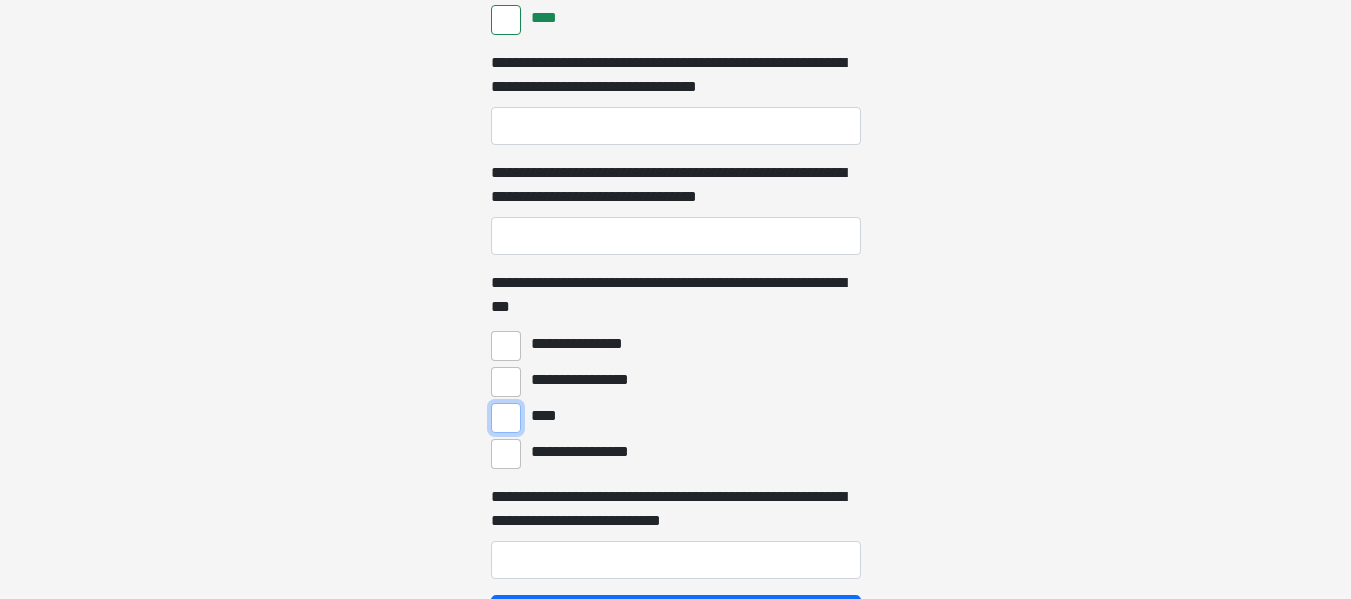 click on "****" at bounding box center (506, 418) 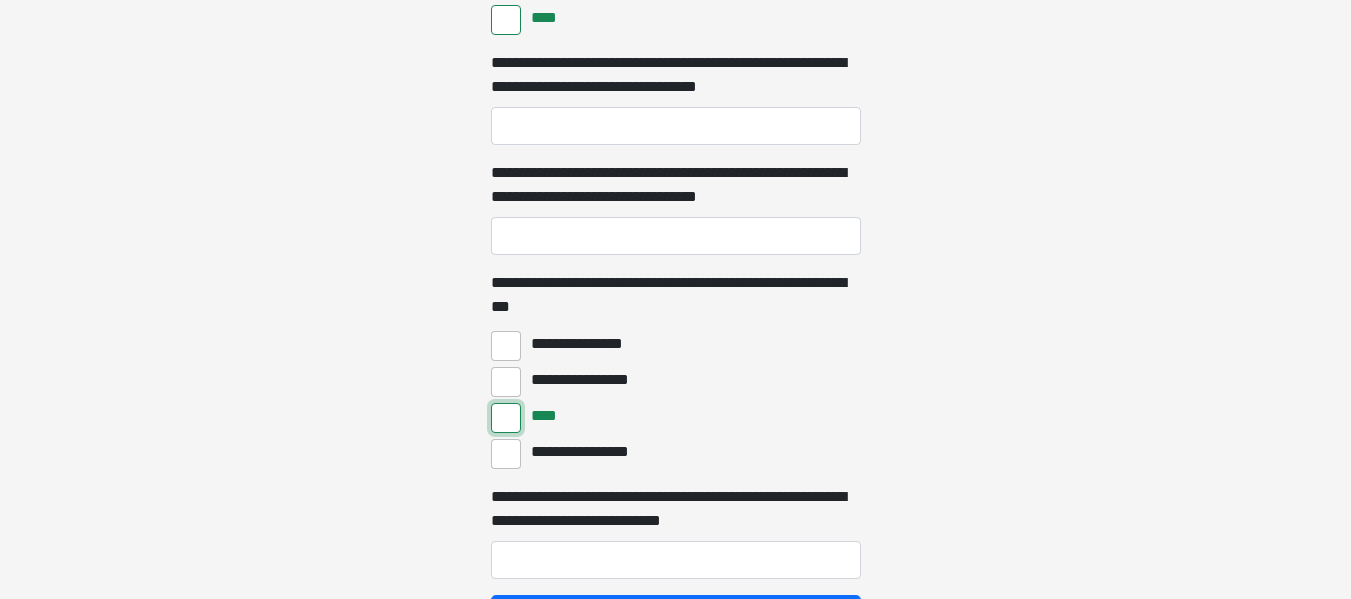 scroll, scrollTop: 6100, scrollLeft: 0, axis: vertical 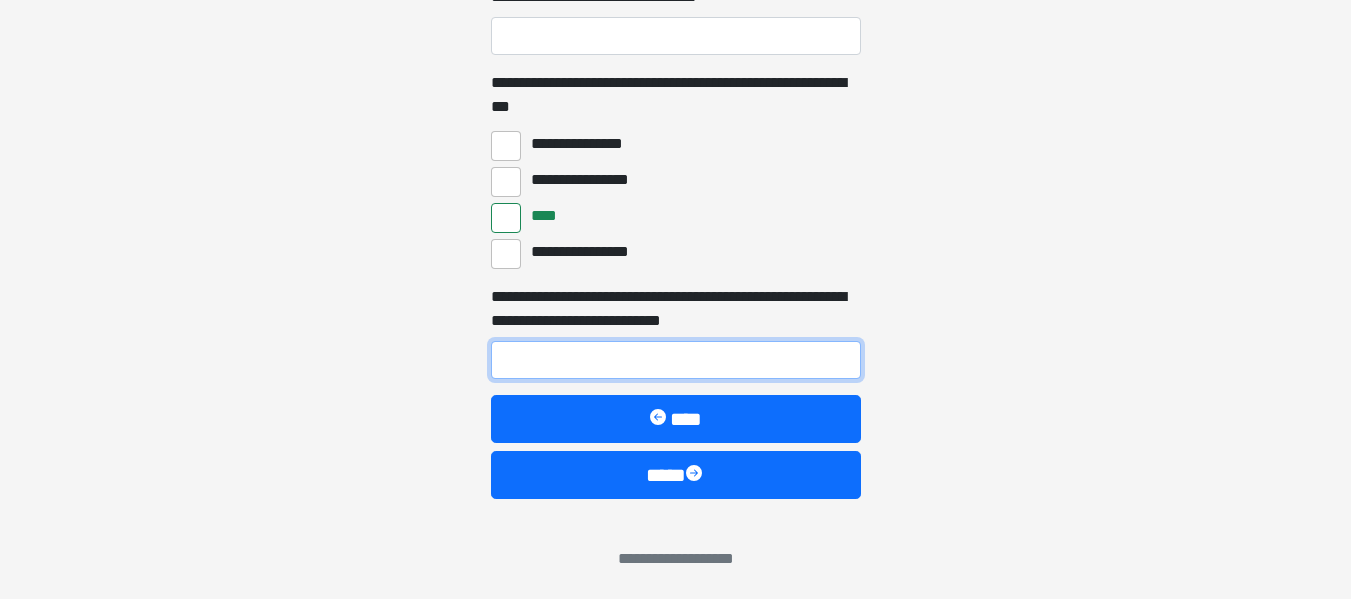 click on "**********" at bounding box center [676, 360] 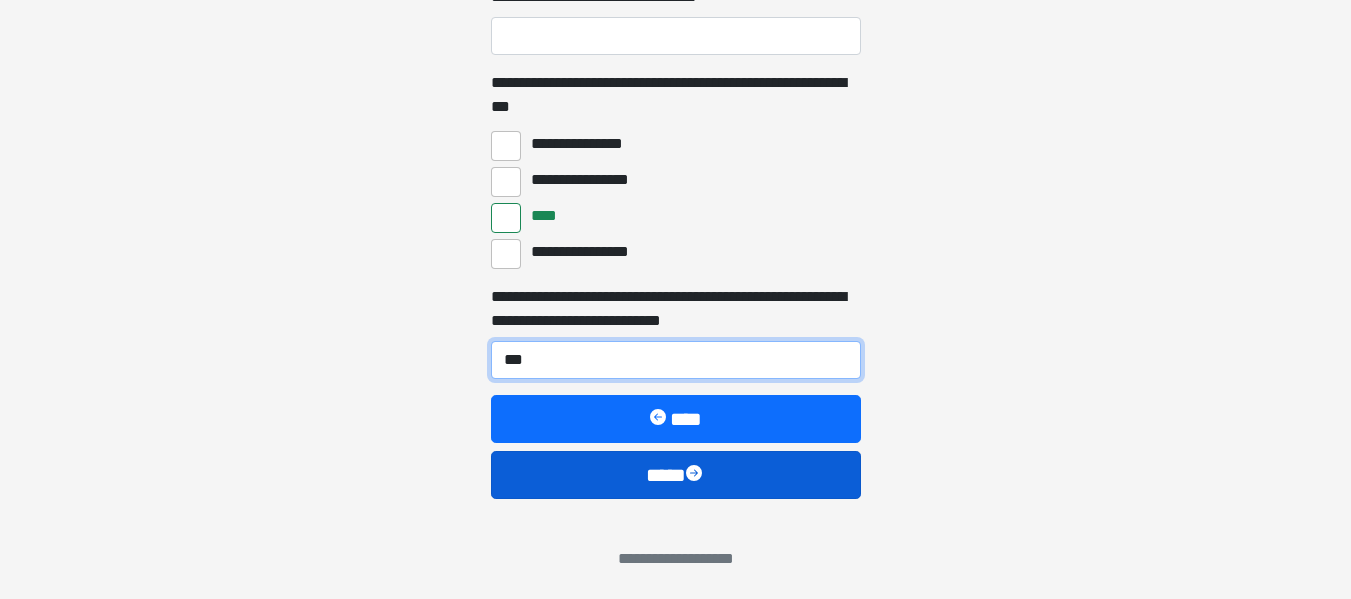 type on "***" 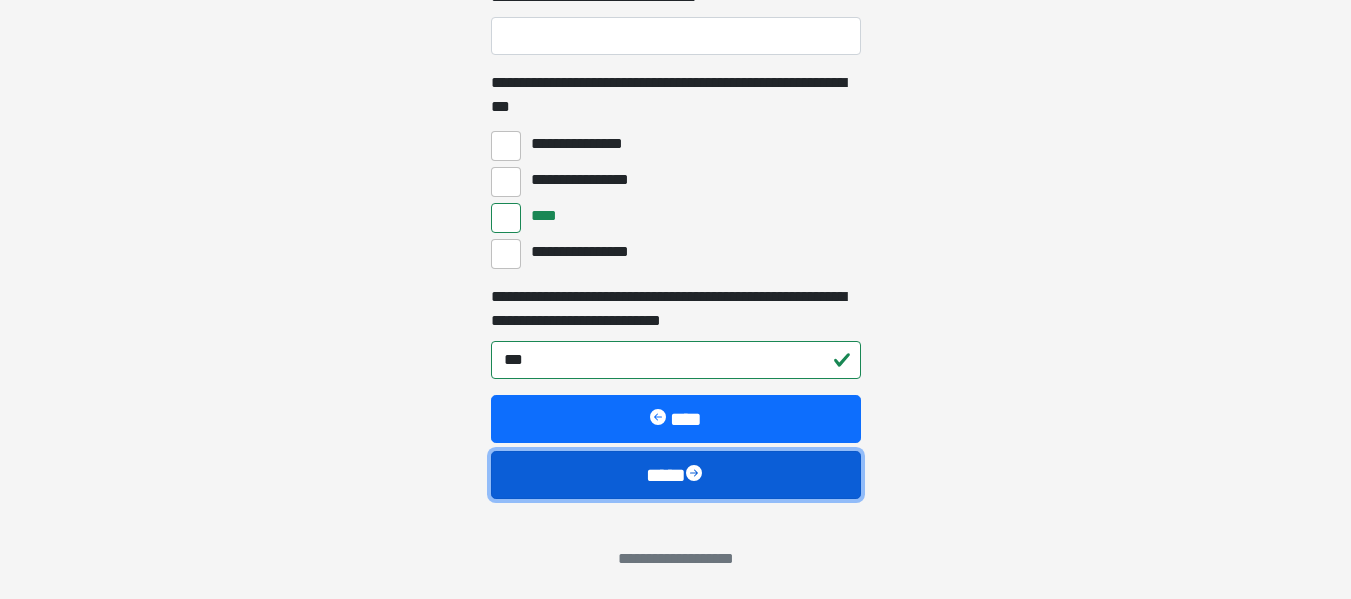 click on "****" at bounding box center (676, 475) 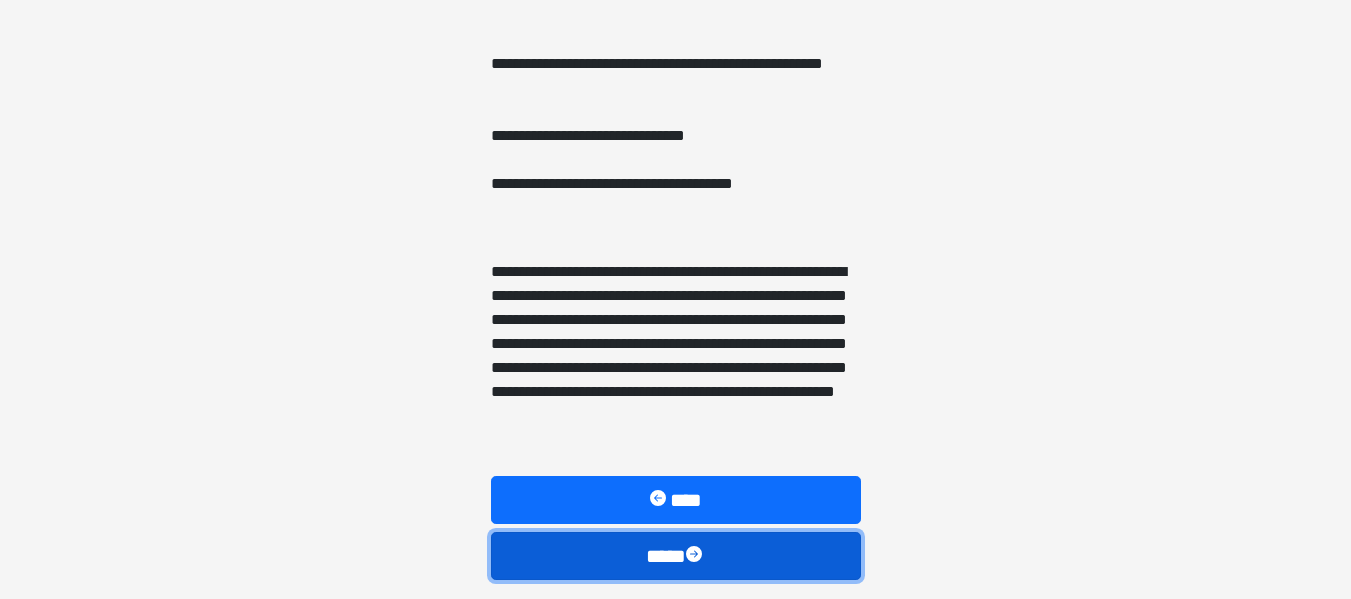 scroll, scrollTop: 1600, scrollLeft: 0, axis: vertical 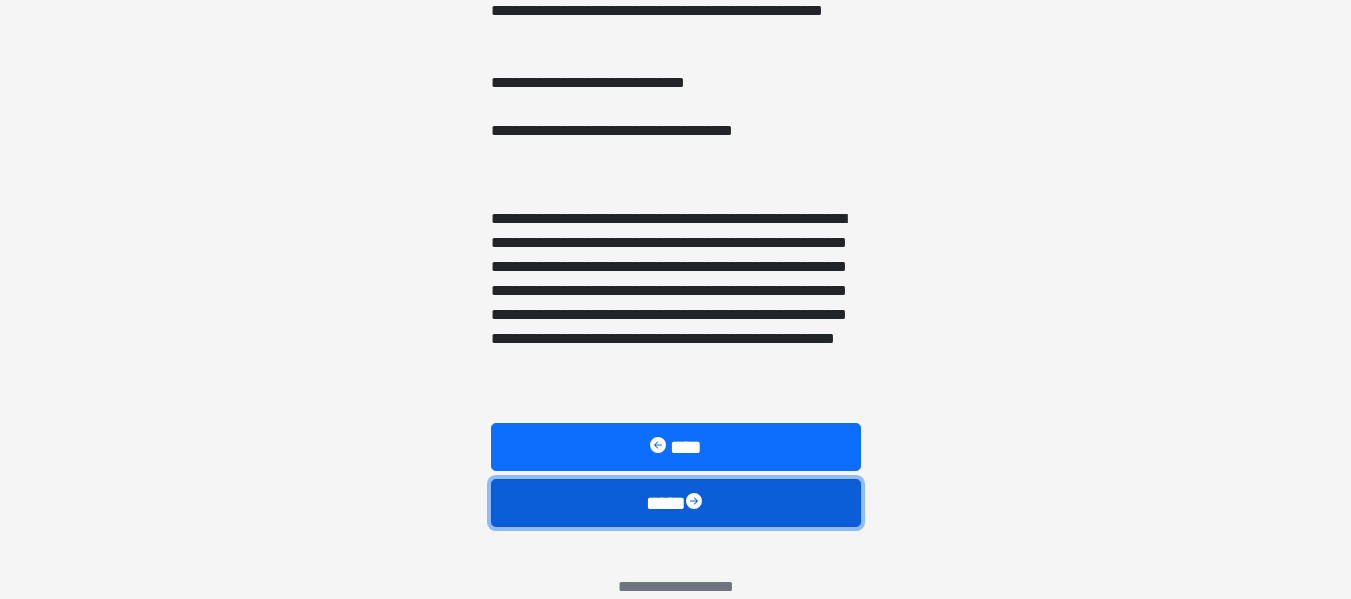 click on "****" at bounding box center (676, 503) 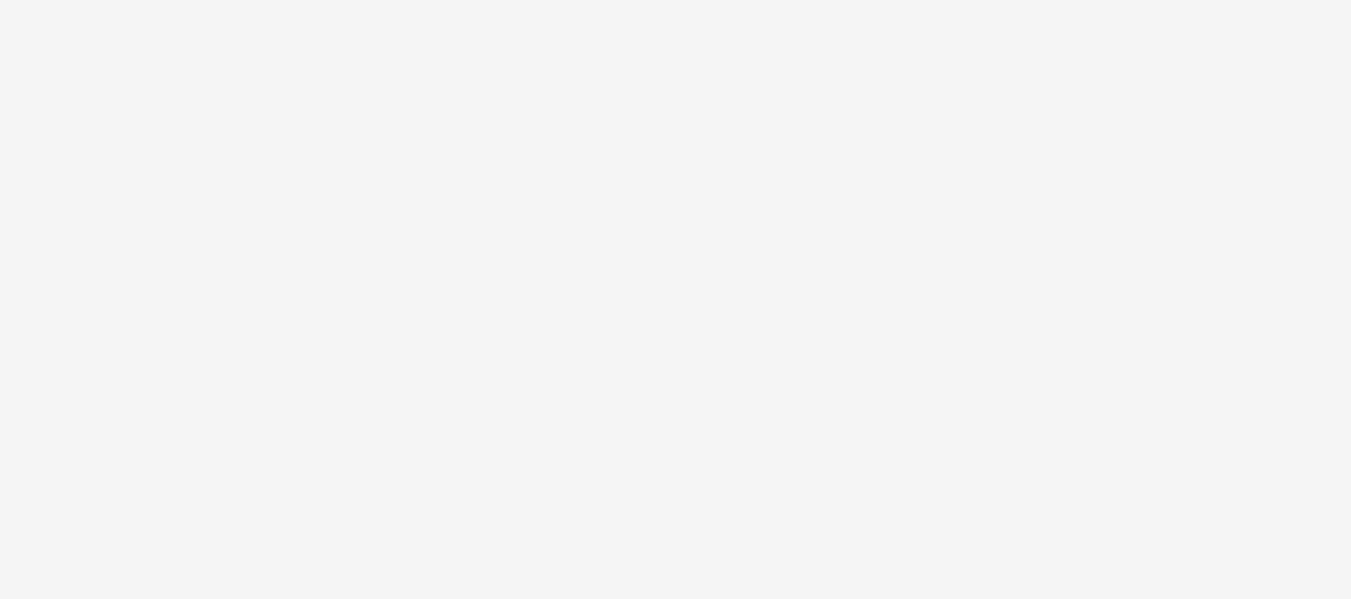 scroll, scrollTop: 134, scrollLeft: 0, axis: vertical 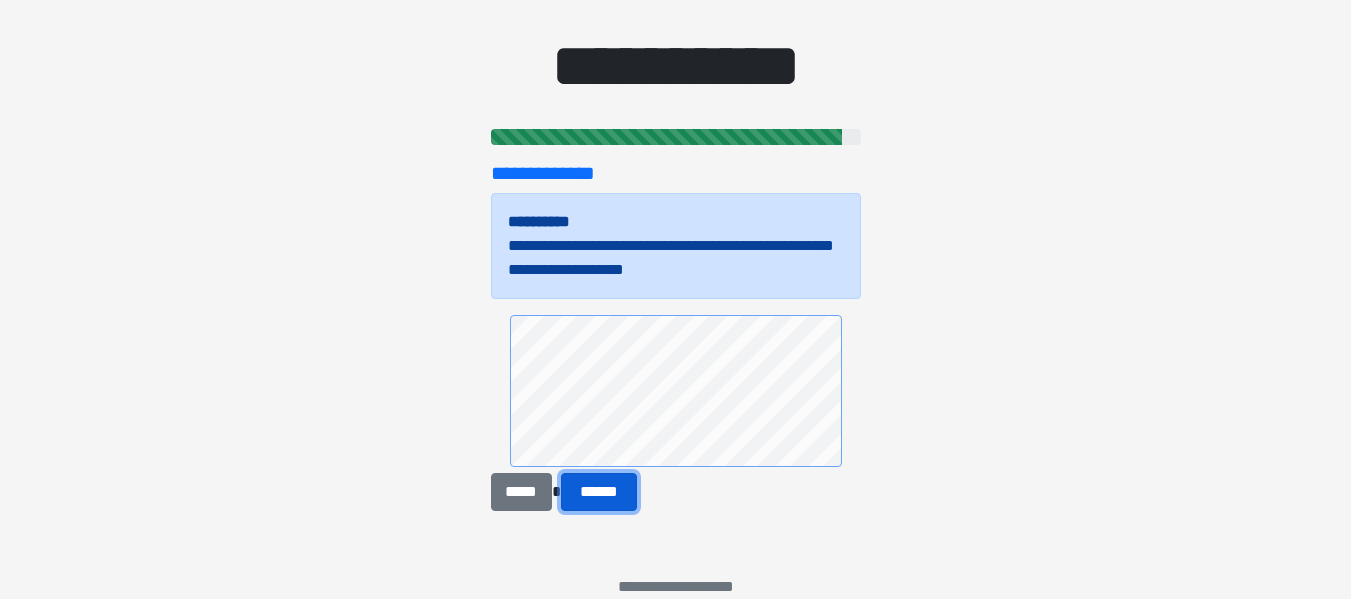 click on "******" at bounding box center [599, 492] 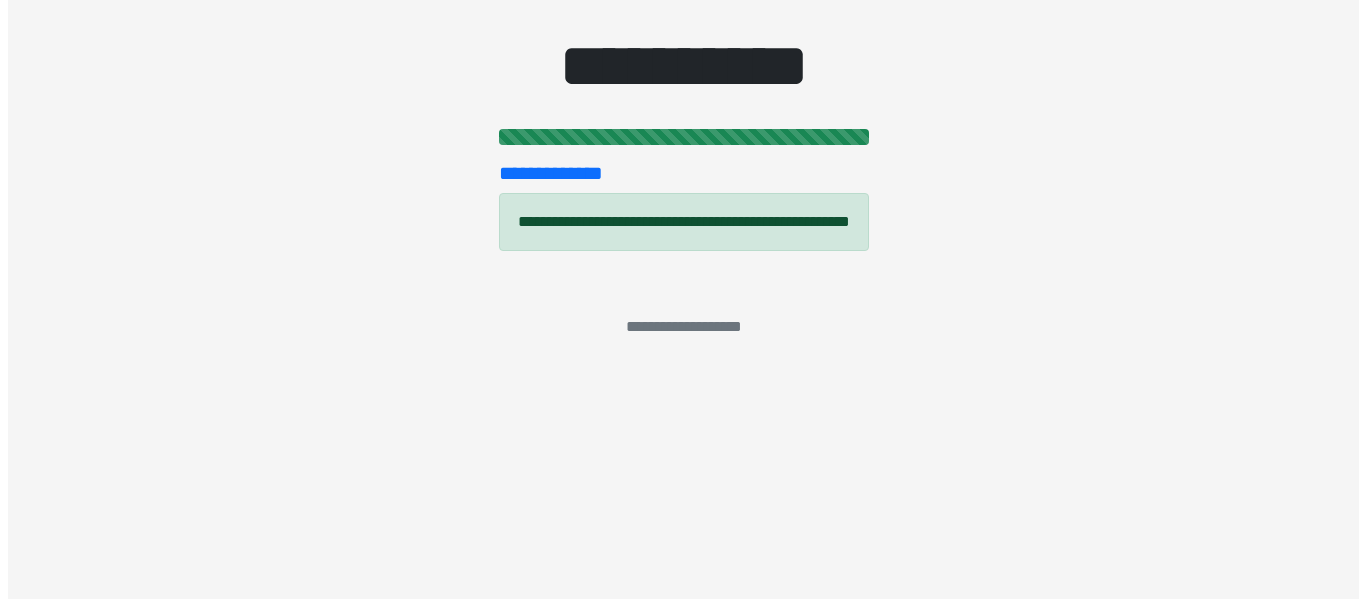 scroll, scrollTop: 0, scrollLeft: 0, axis: both 